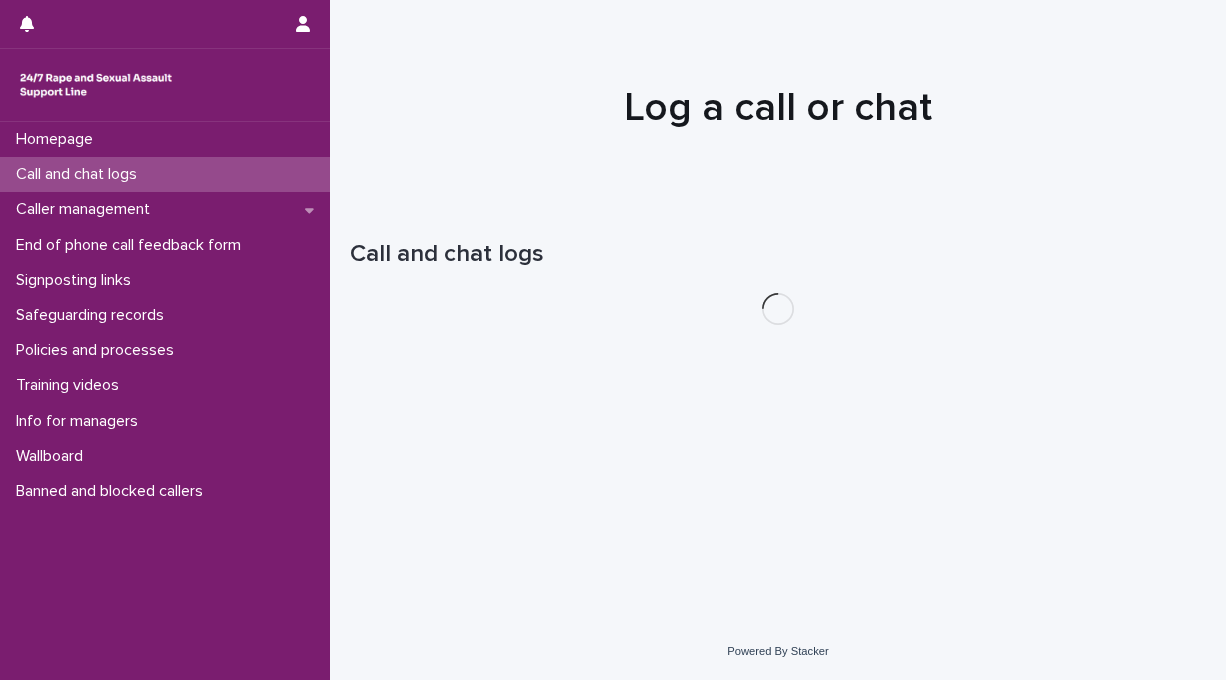 scroll, scrollTop: 0, scrollLeft: 0, axis: both 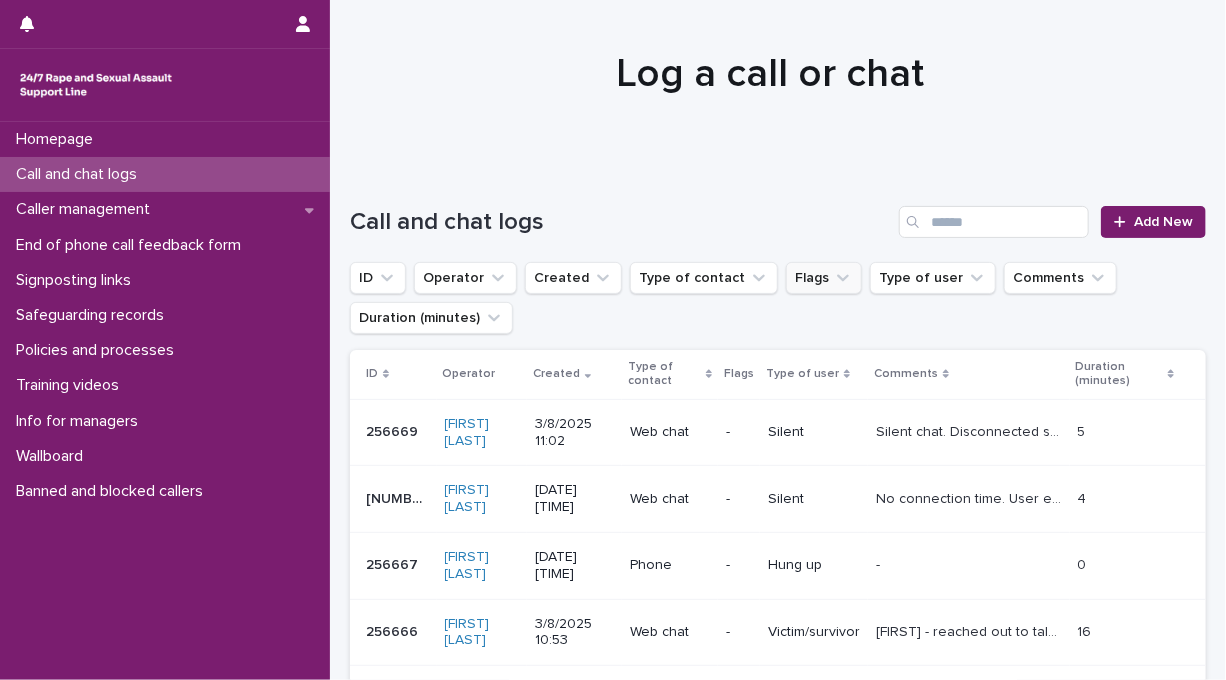 click 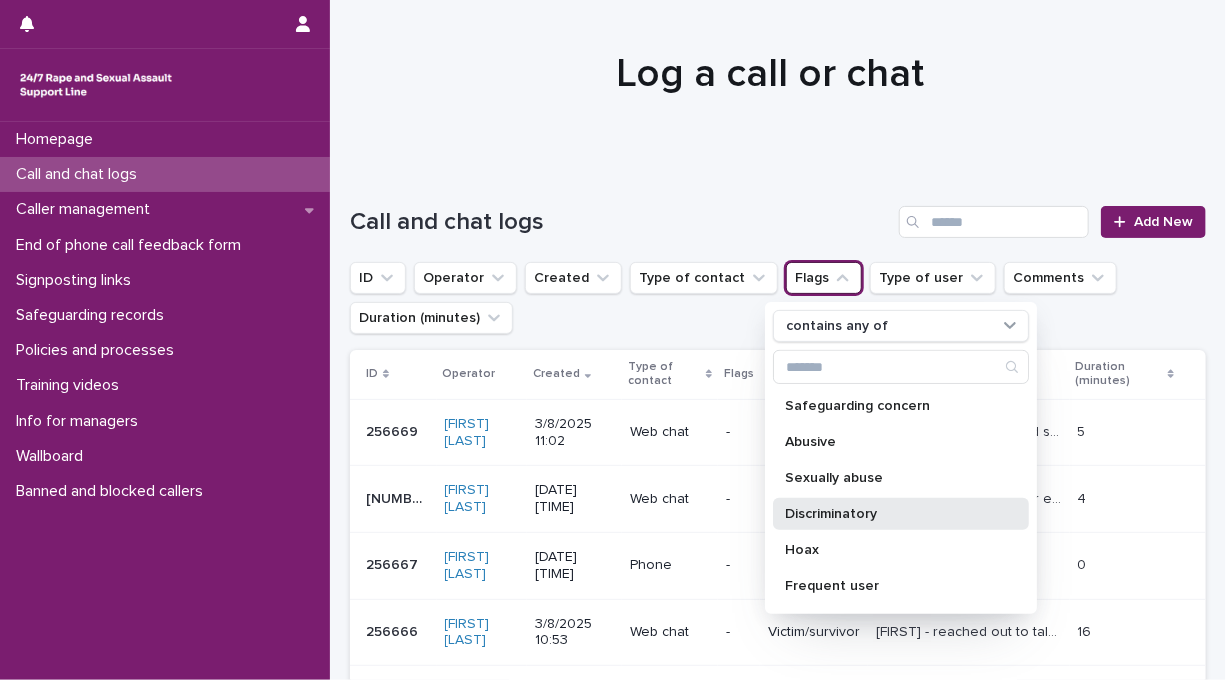 click on "Discriminatory" at bounding box center (891, 514) 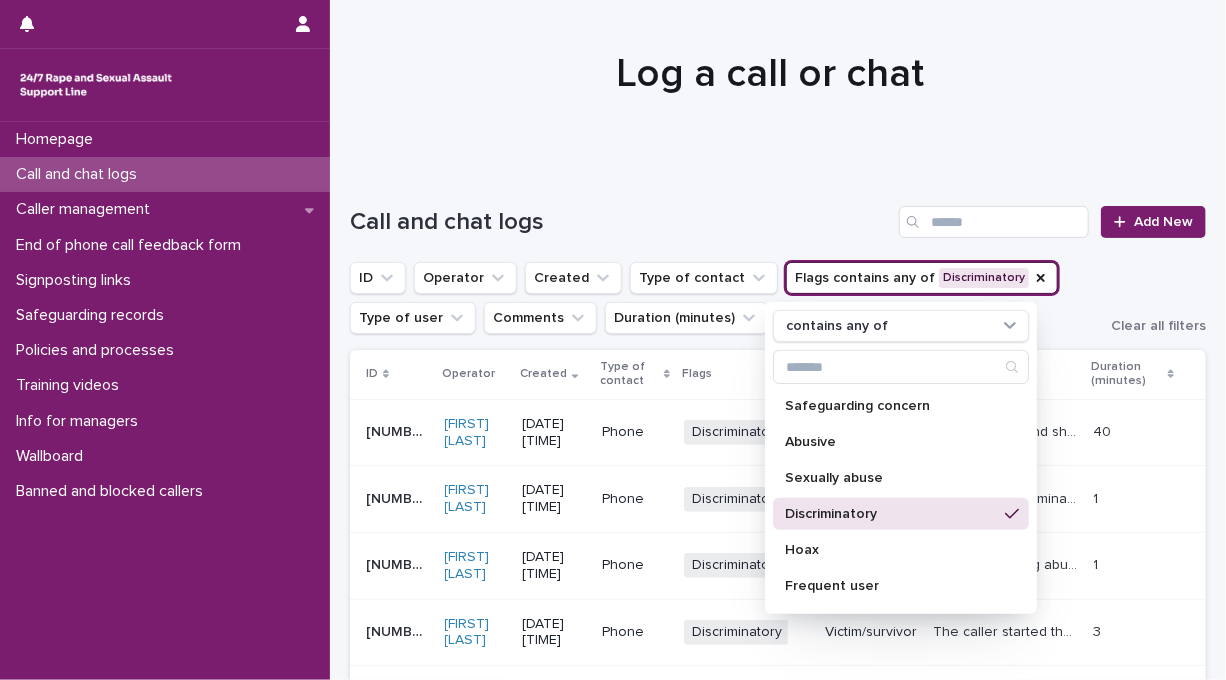 click on "Call and chat logs" at bounding box center [620, 222] 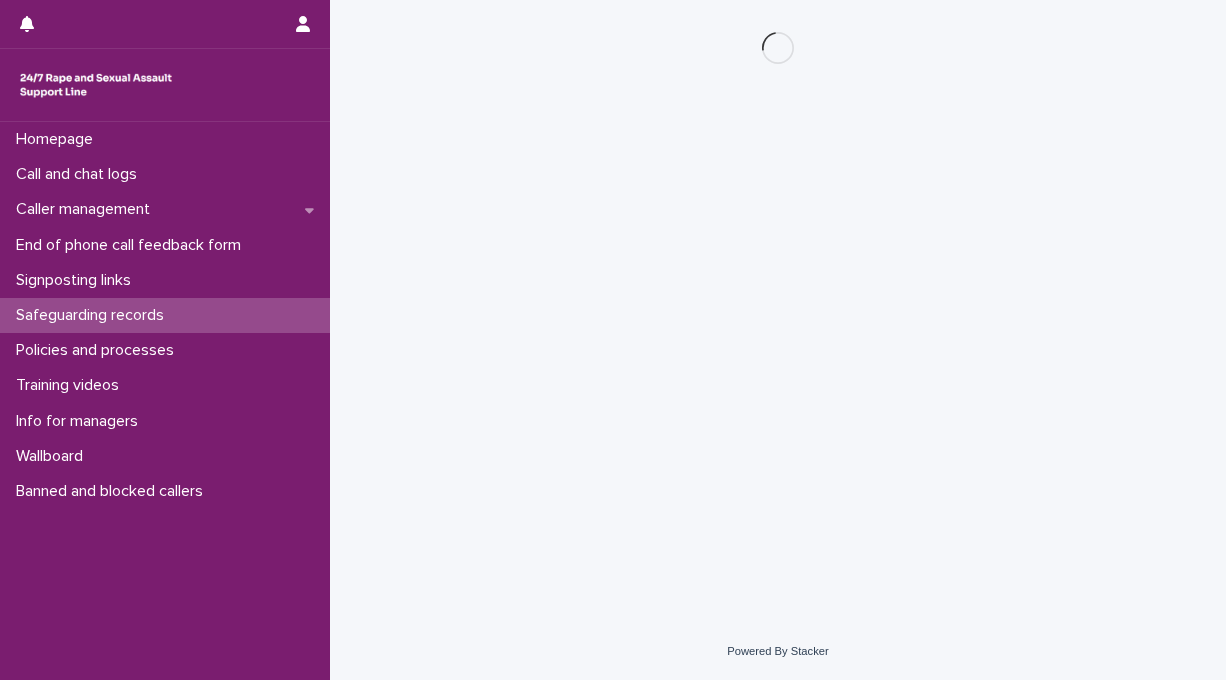 scroll, scrollTop: 0, scrollLeft: 0, axis: both 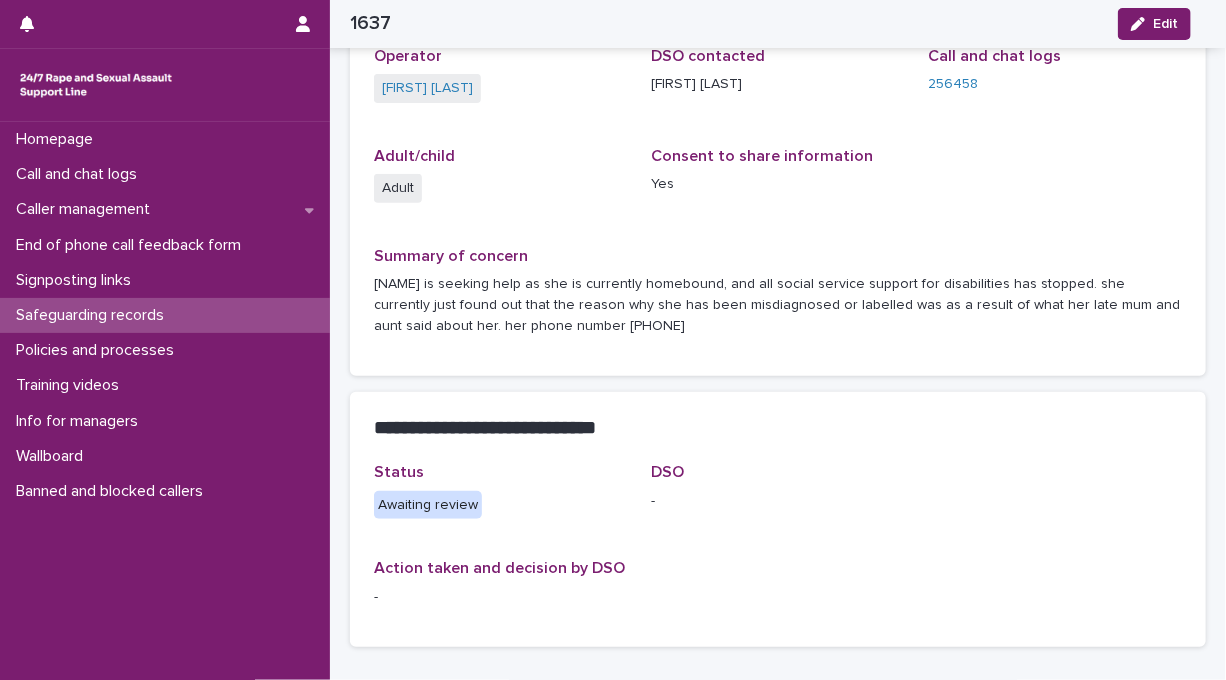 drag, startPoint x: 617, startPoint y: 327, endPoint x: 708, endPoint y: 330, distance: 91.04944 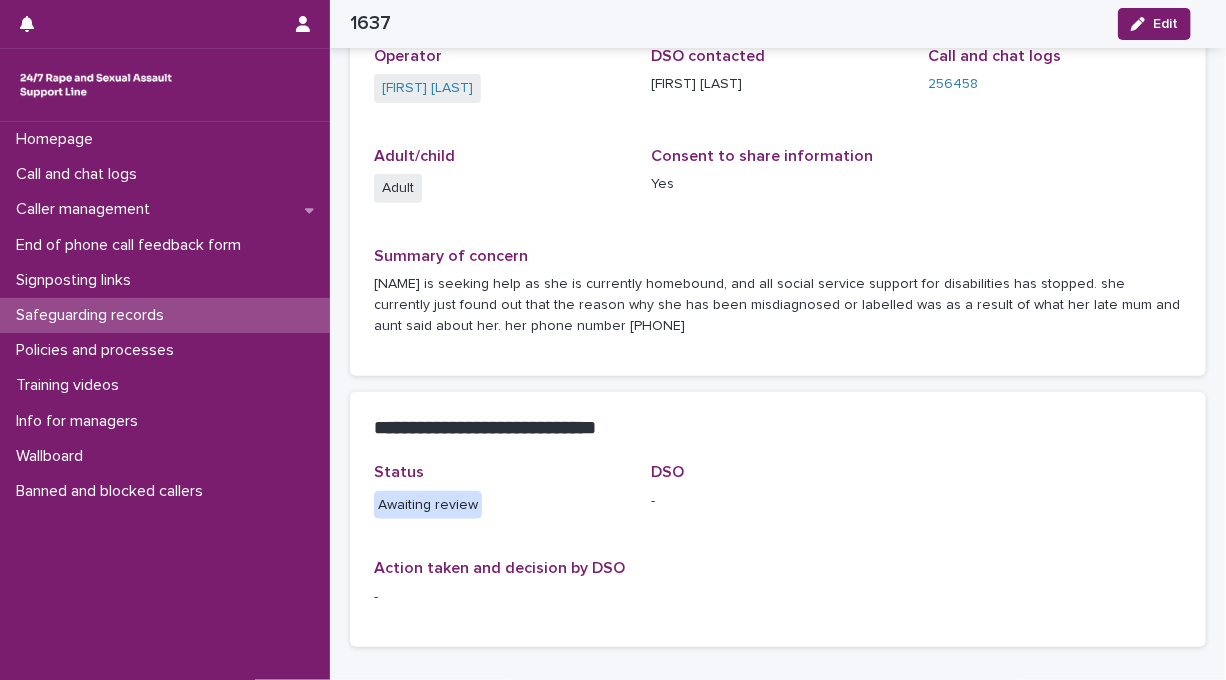 copy on "[PHONE]" 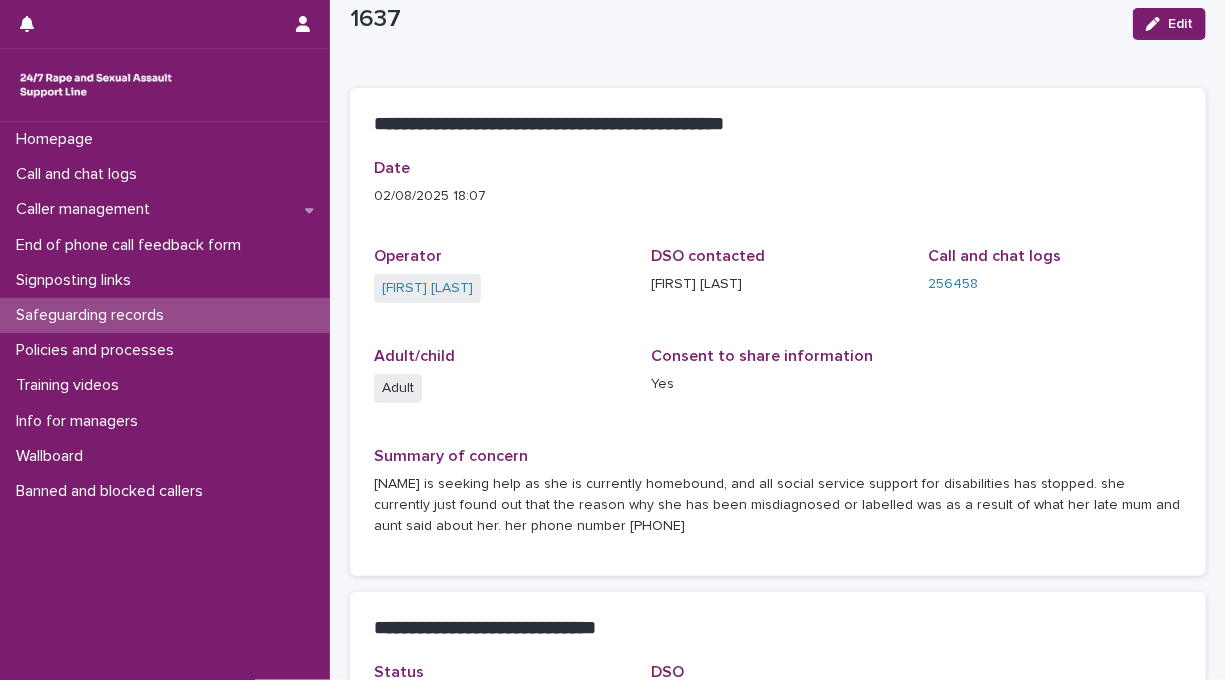 scroll, scrollTop: 0, scrollLeft: 0, axis: both 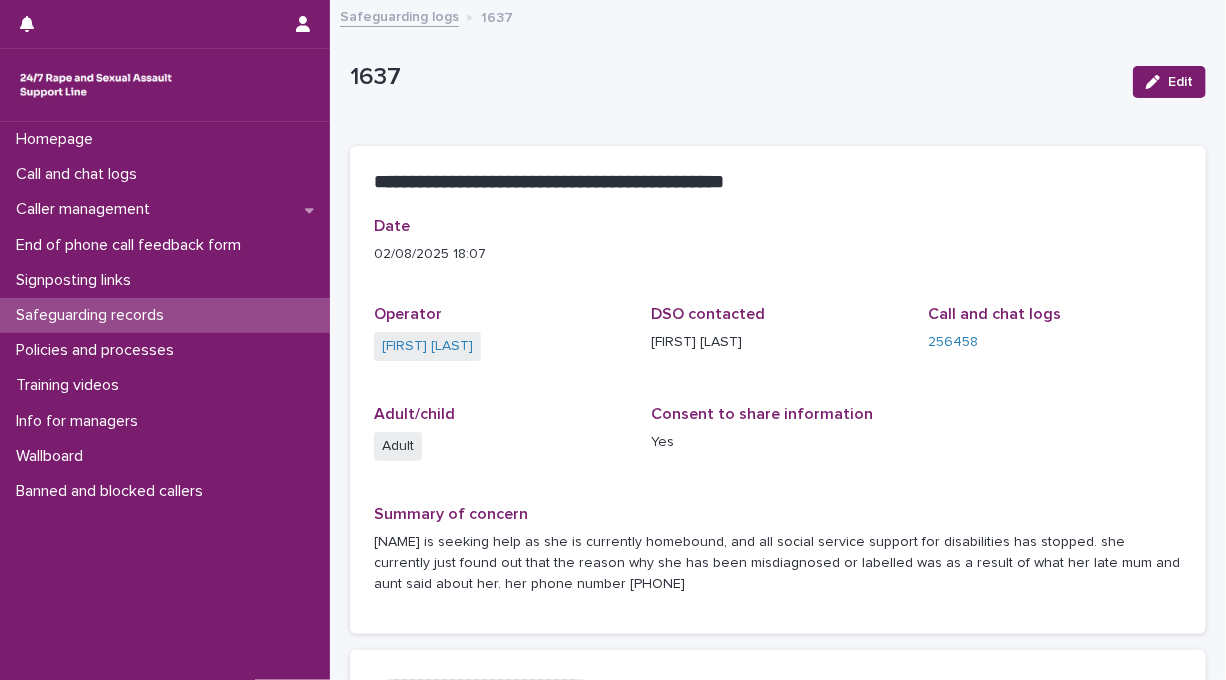click on "Safeguarding logs" at bounding box center (399, 15) 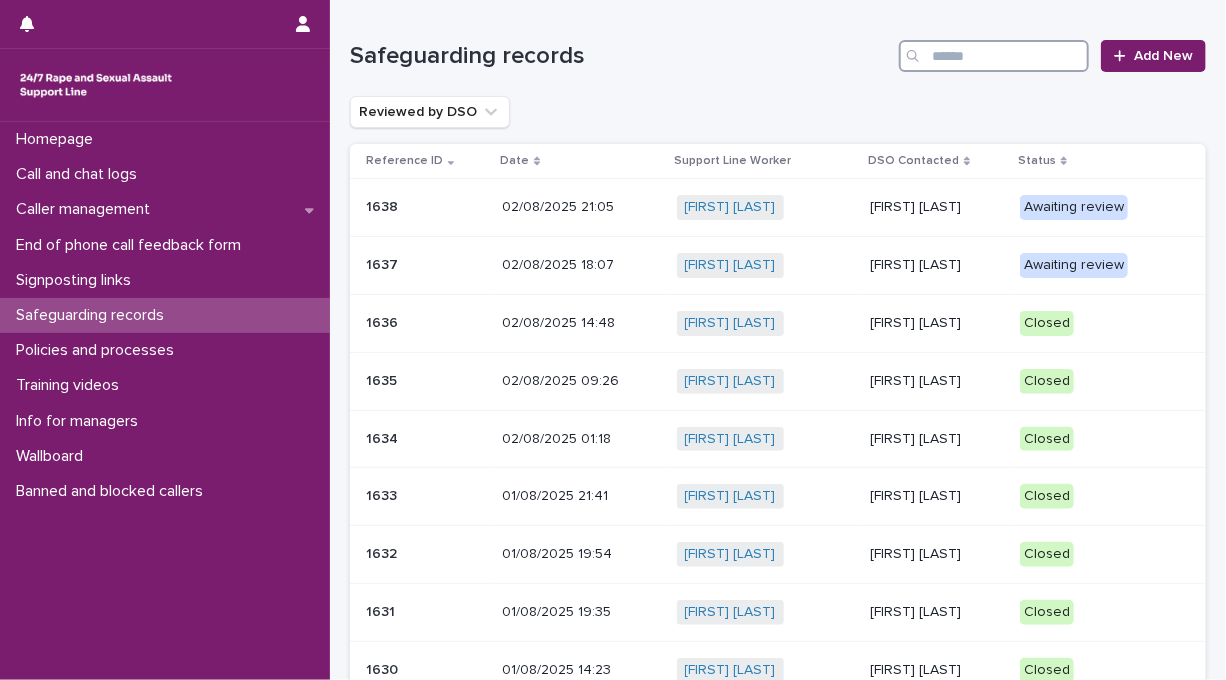 click at bounding box center (994, 56) 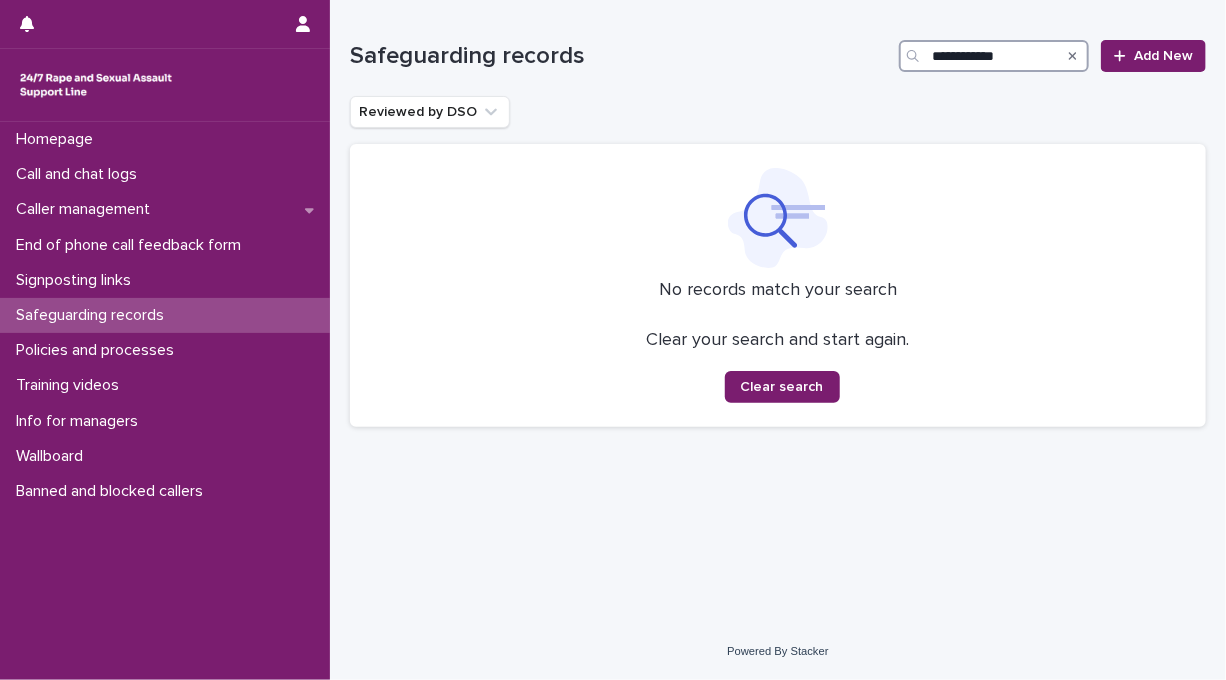 drag, startPoint x: 1027, startPoint y: 55, endPoint x: 897, endPoint y: 55, distance: 130 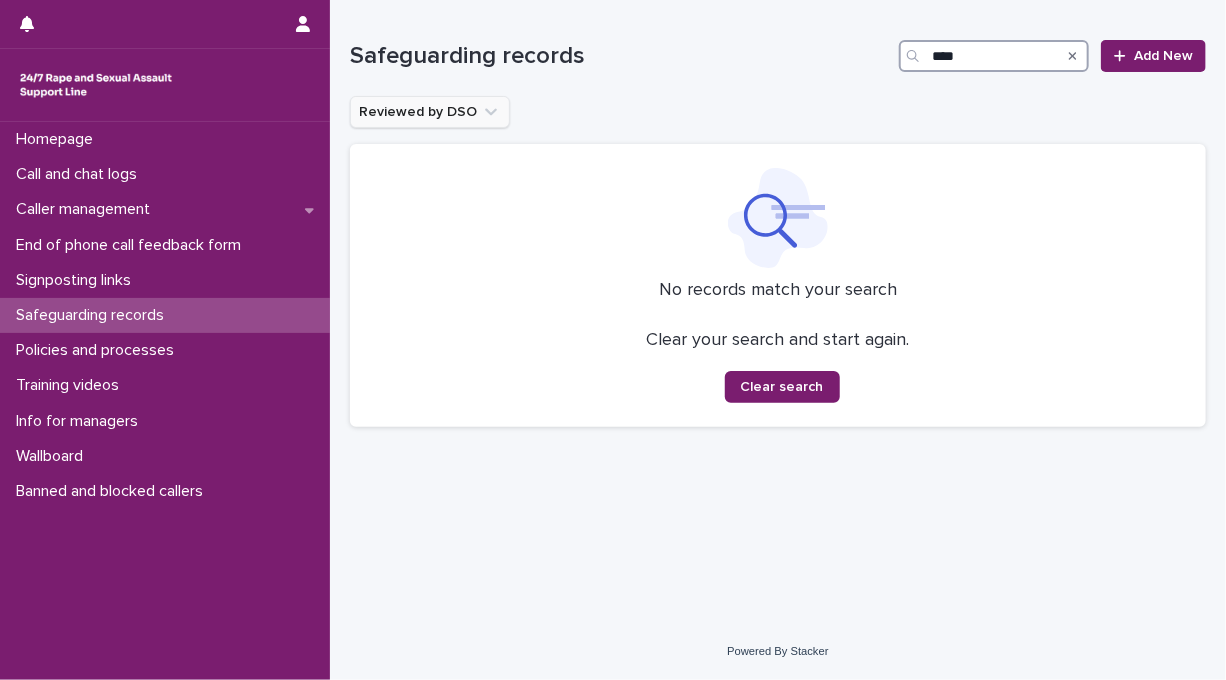 type on "****" 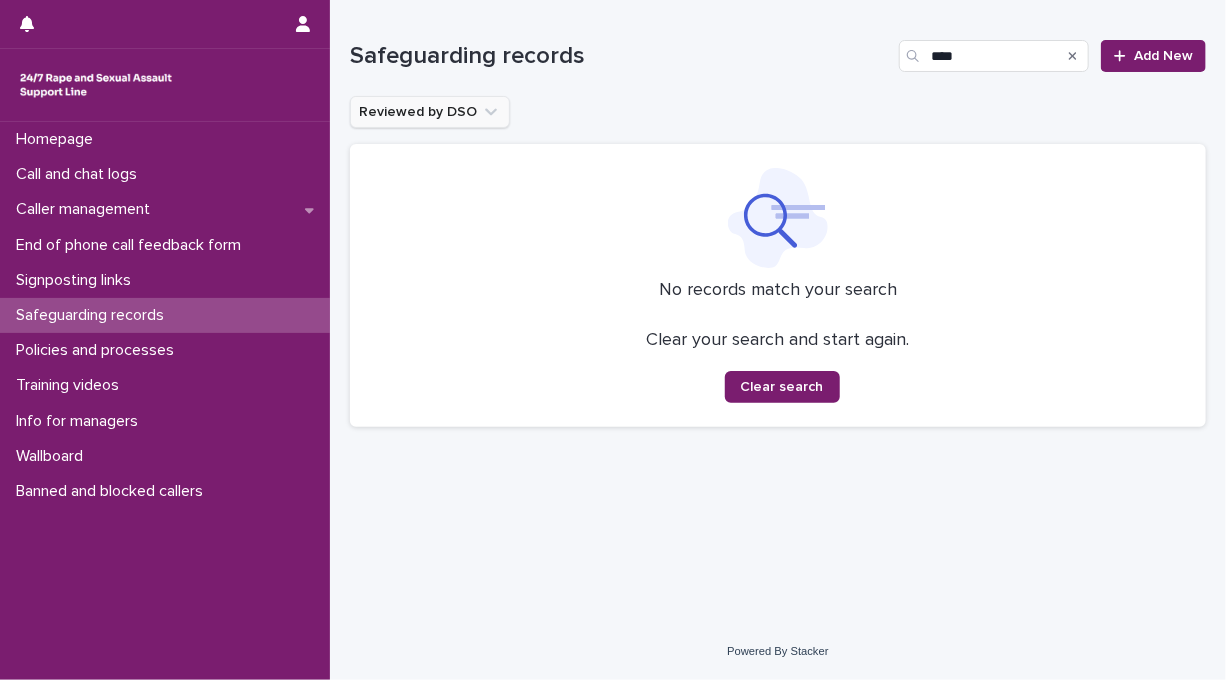 click 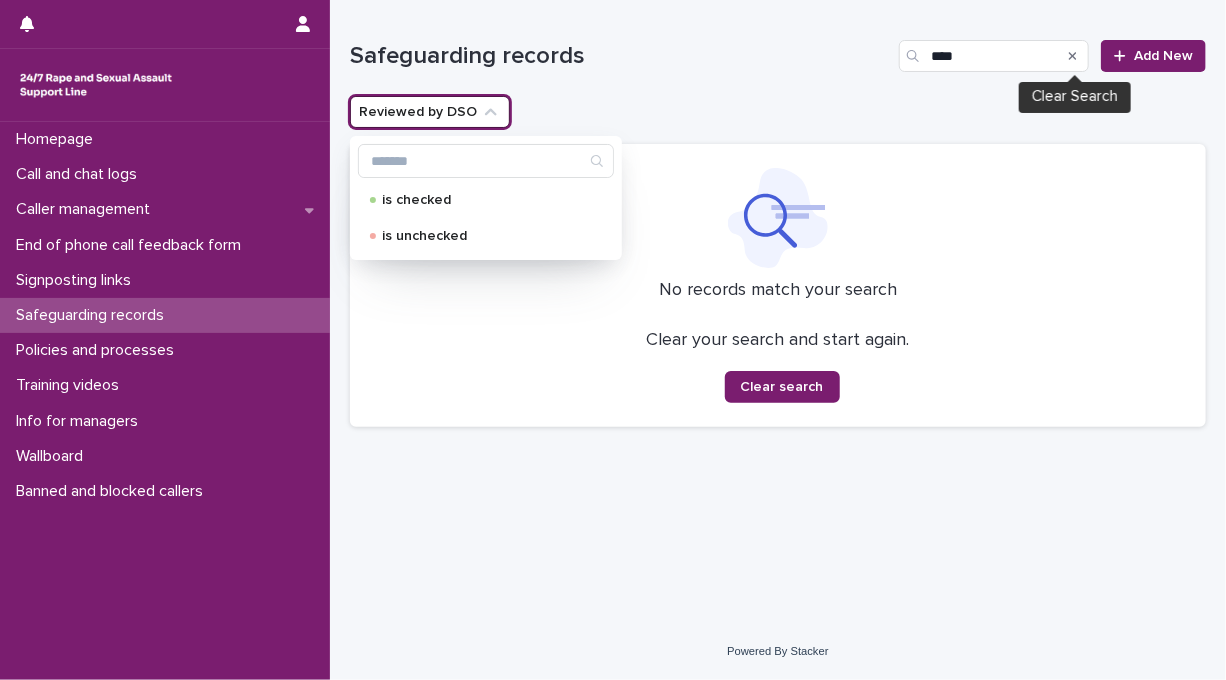 click 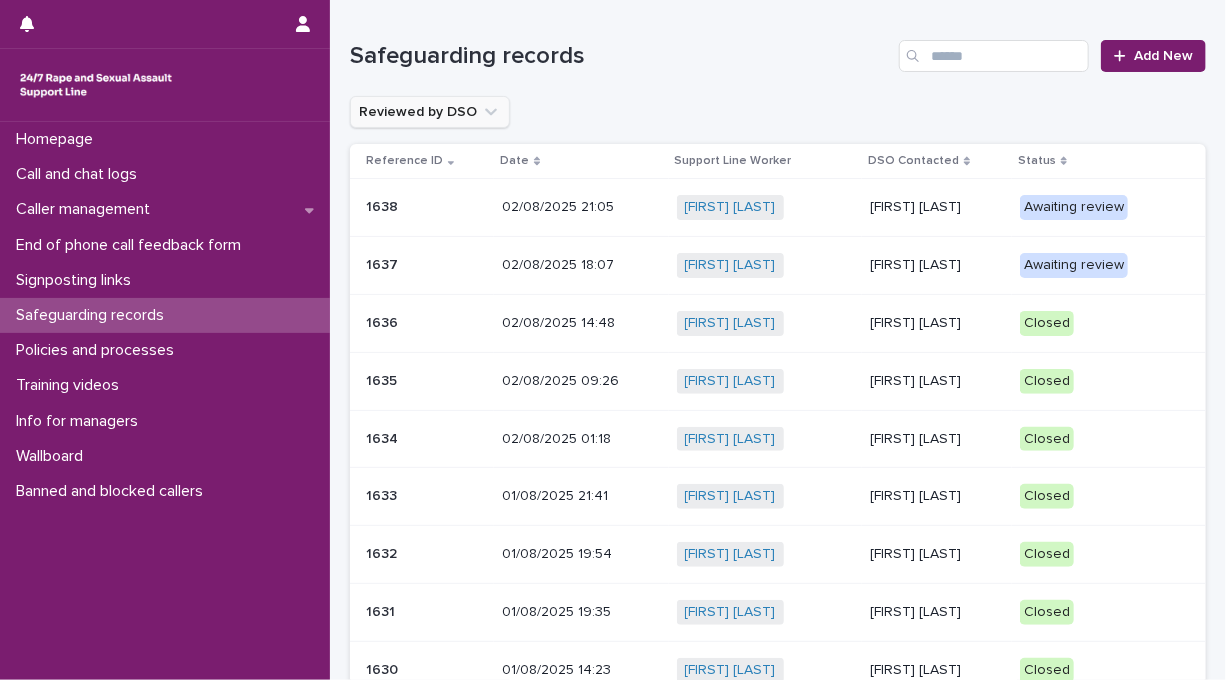click on "Reviewed by DSO" at bounding box center [430, 112] 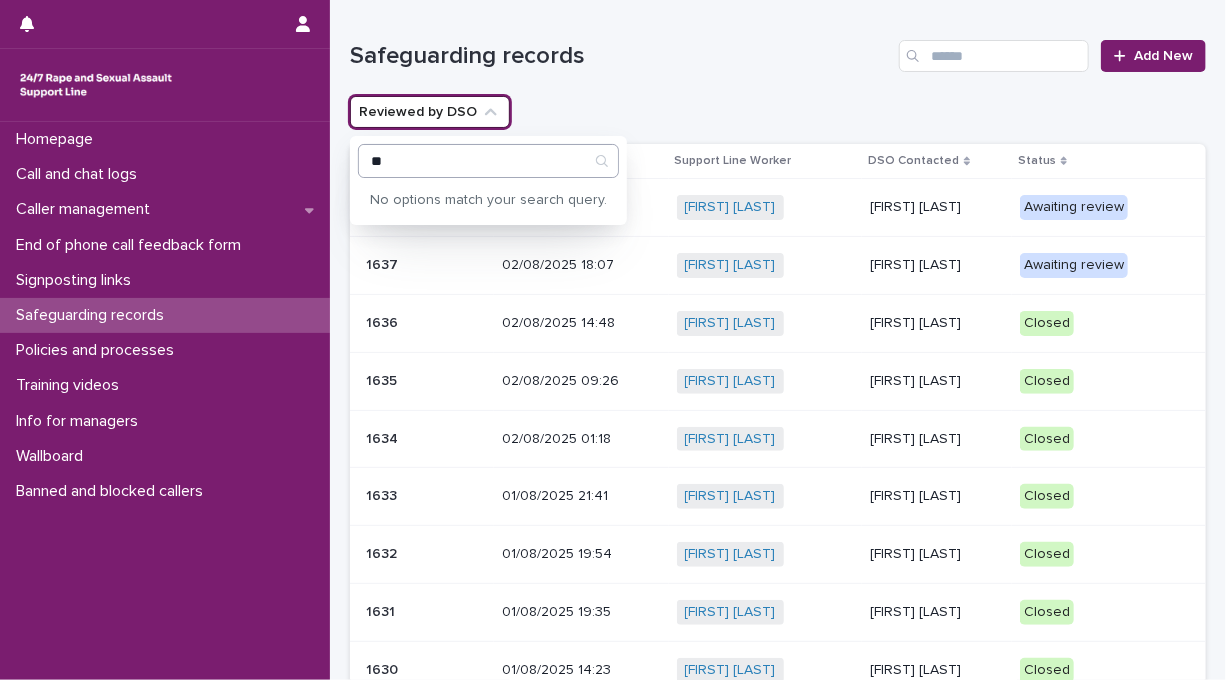 type on "*" 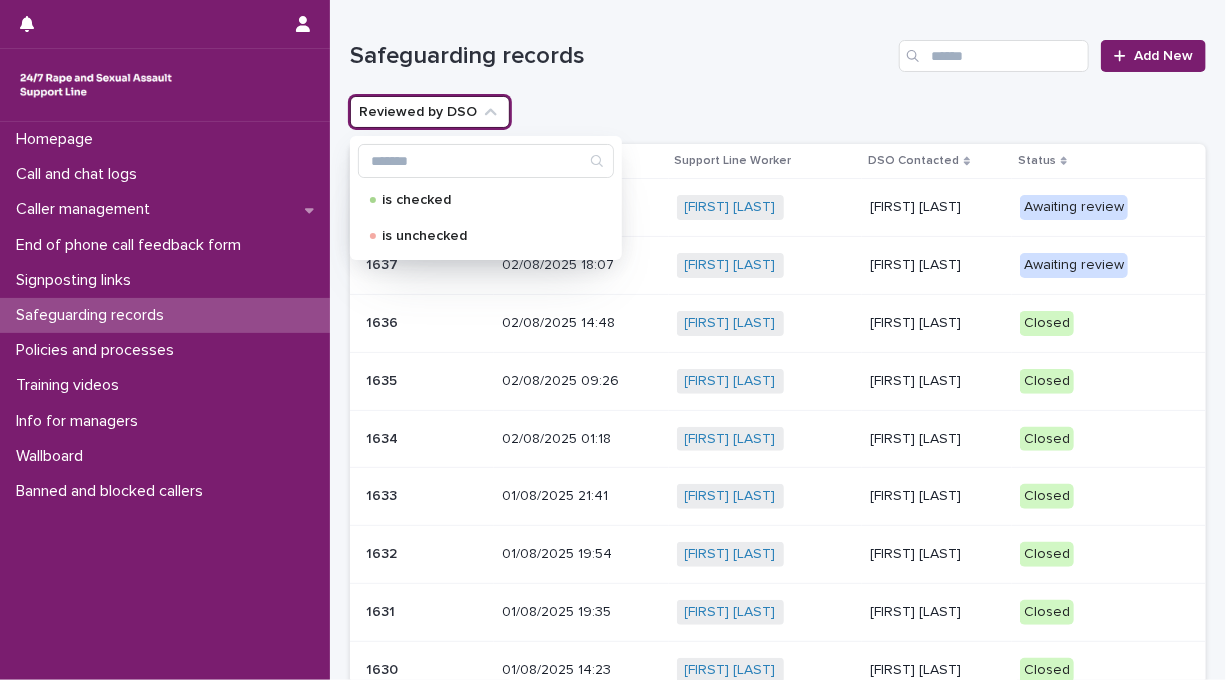type 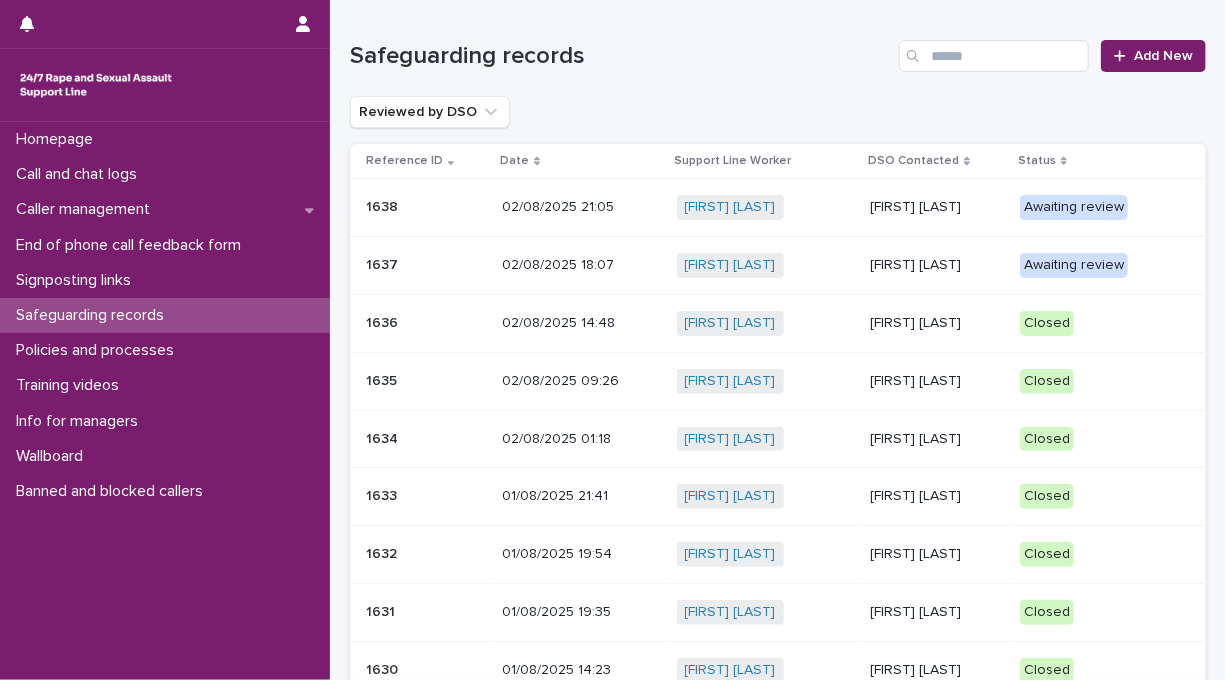 click on "[FIRST] [LAST]" at bounding box center (937, 205) 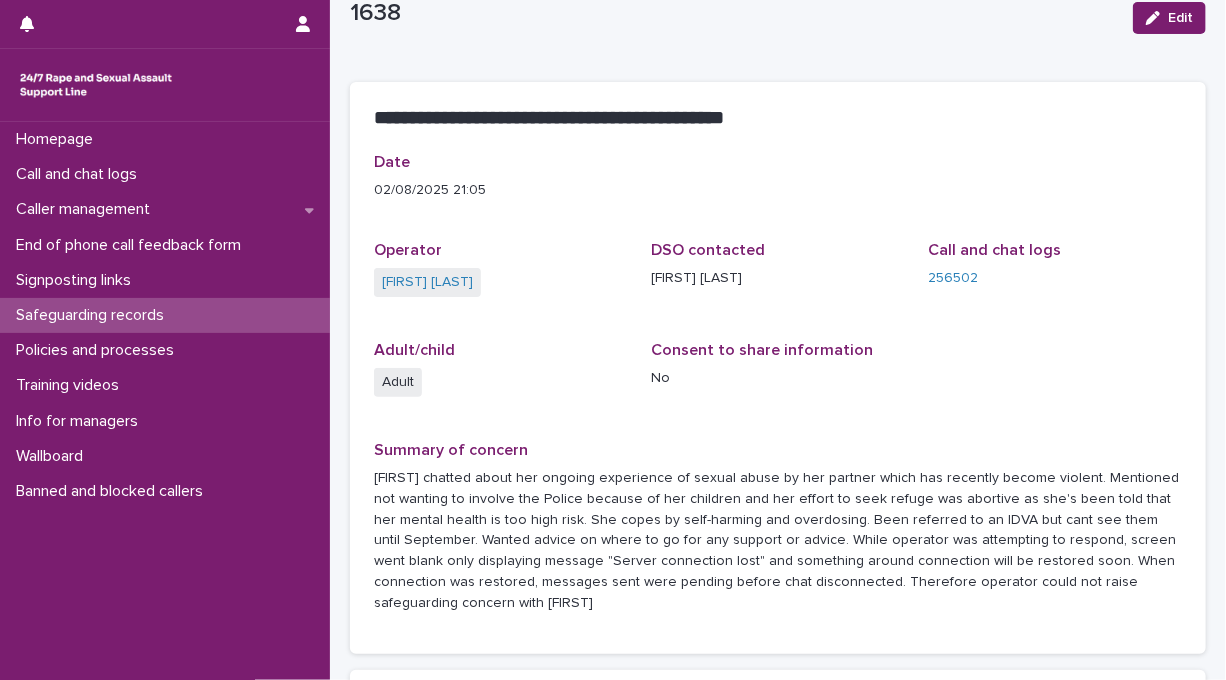 scroll, scrollTop: 0, scrollLeft: 0, axis: both 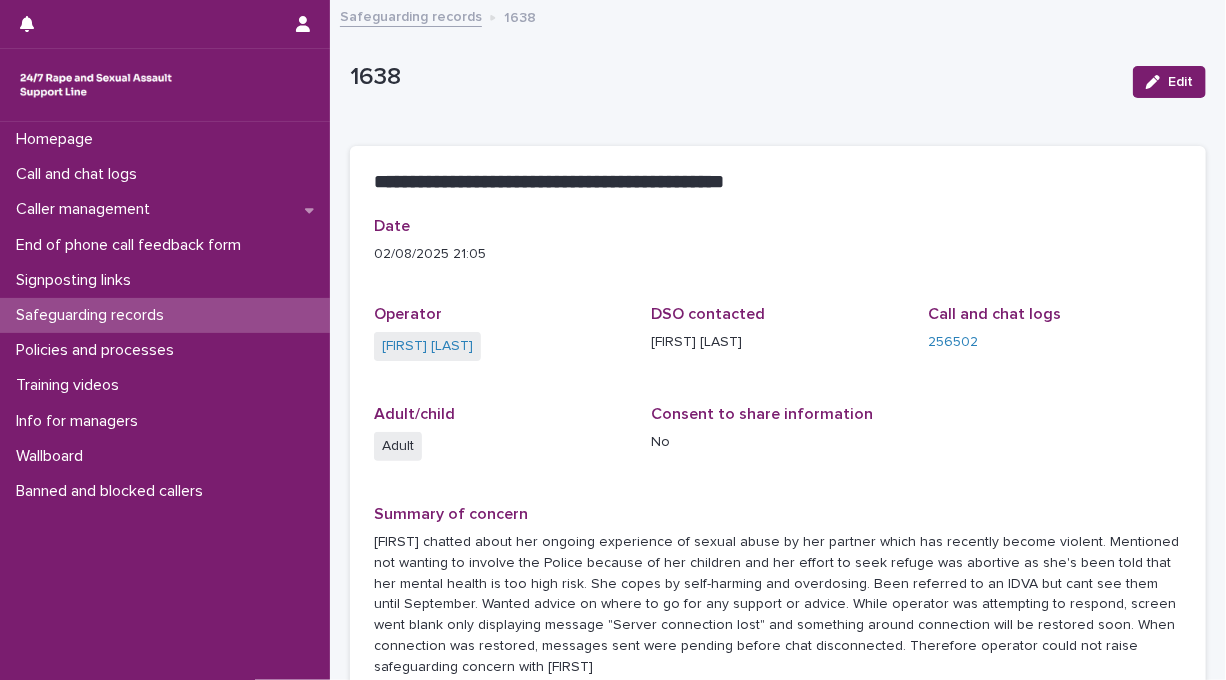 click on "Safeguarding records" at bounding box center (411, 15) 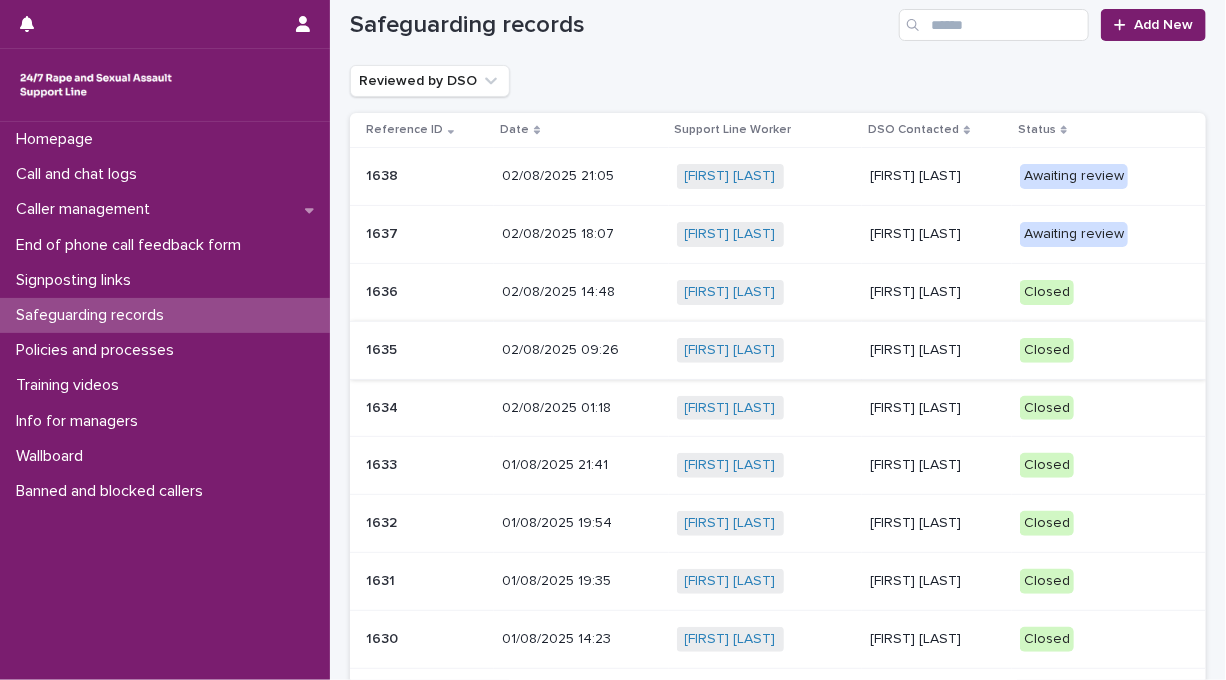 scroll, scrollTop: 30, scrollLeft: 0, axis: vertical 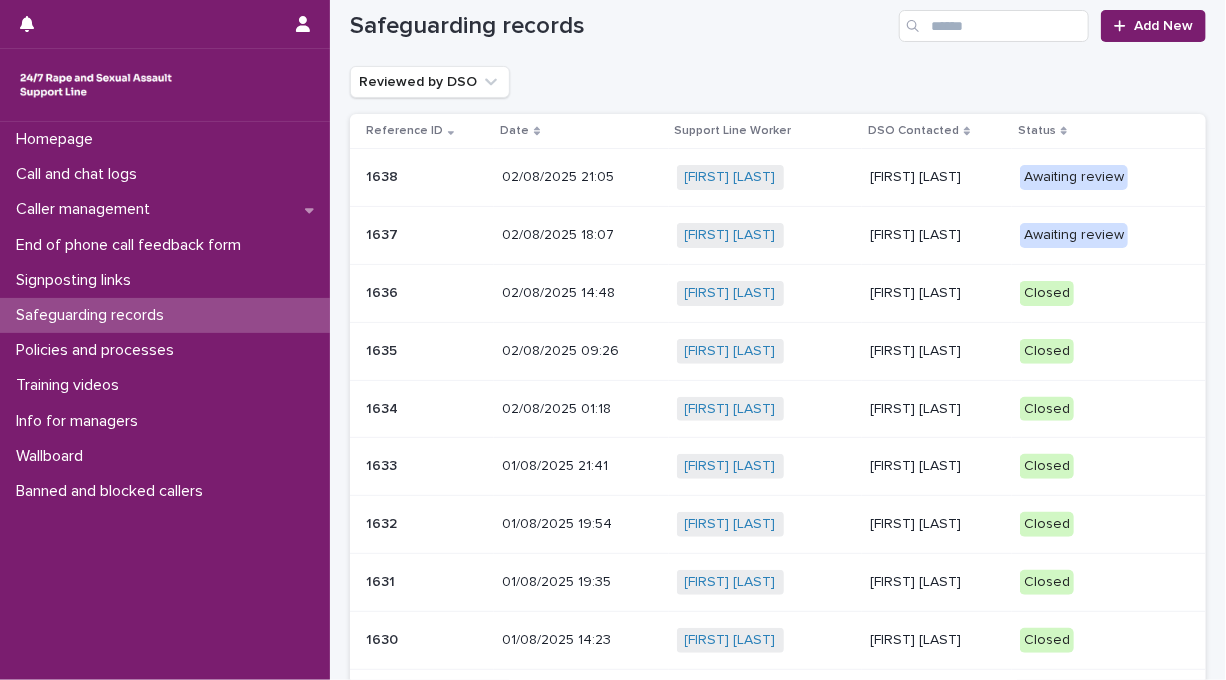 click on "[FIRST] [LAST]" at bounding box center (937, 293) 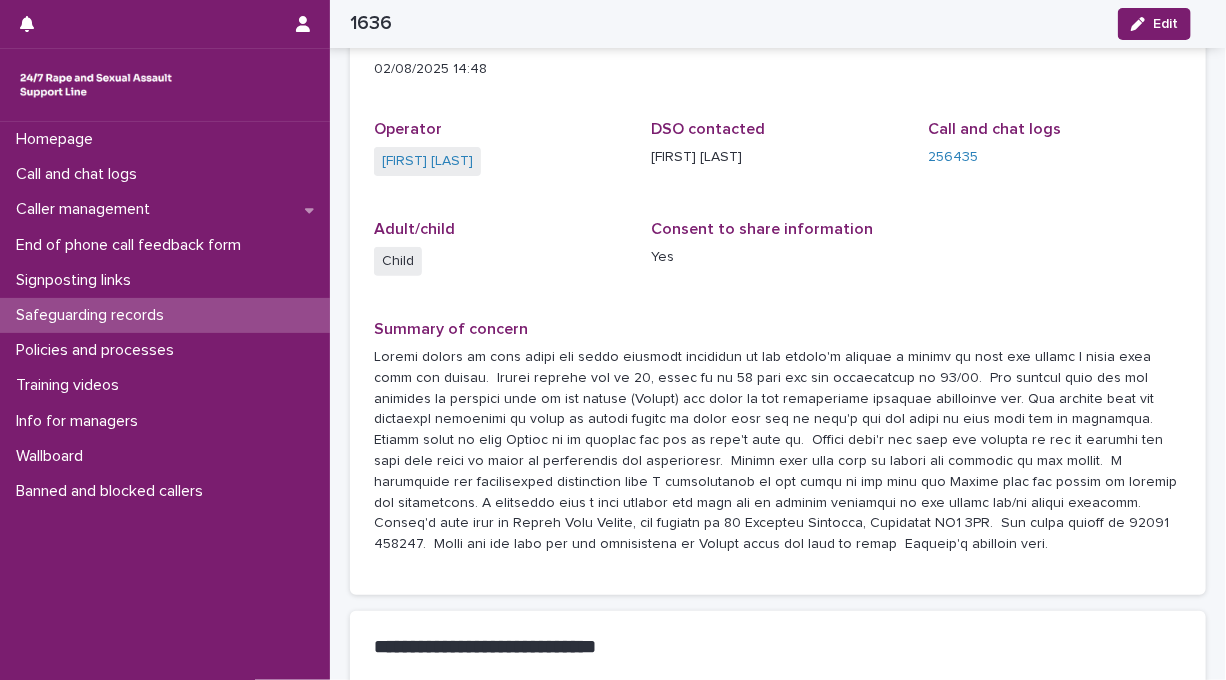 scroll, scrollTop: 0, scrollLeft: 0, axis: both 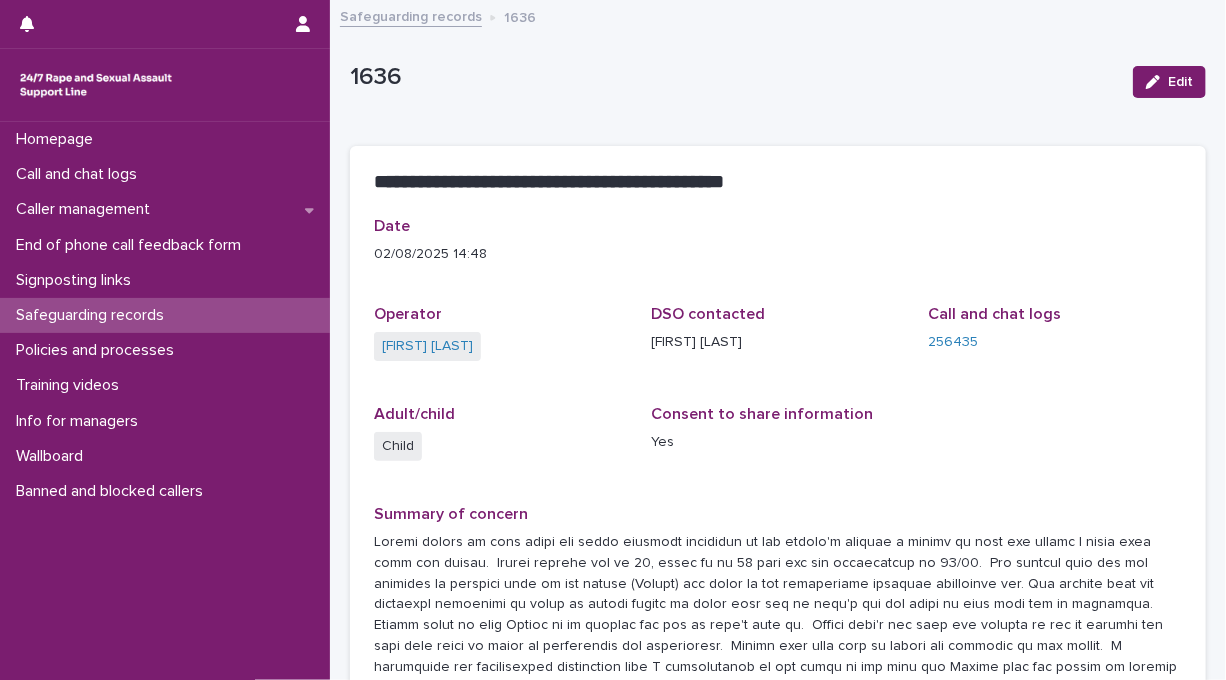 click on "Safeguarding records" at bounding box center (411, 15) 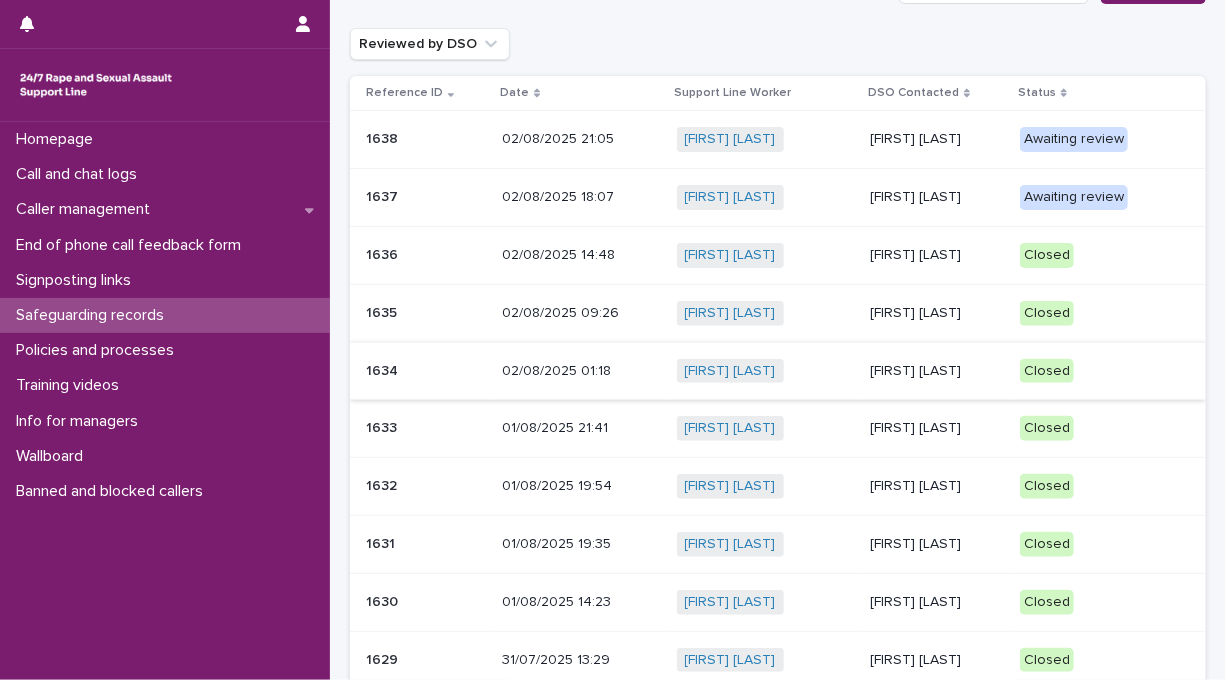 scroll, scrollTop: 68, scrollLeft: 0, axis: vertical 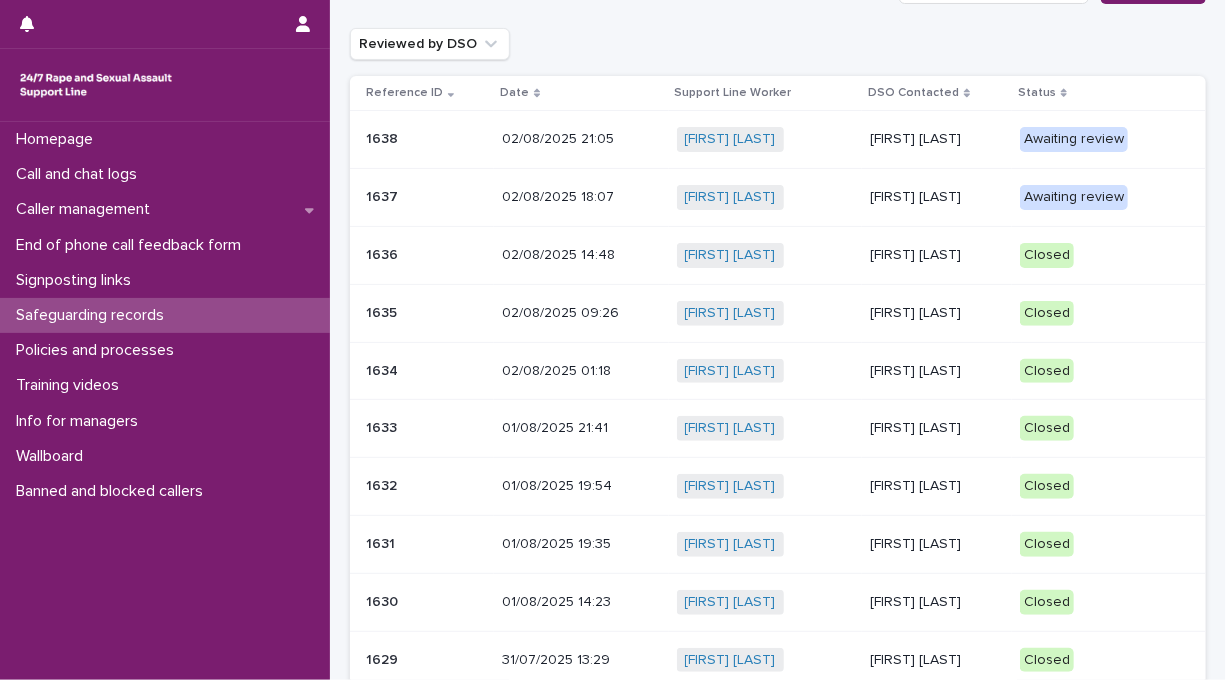 click on "Hannah Mackenzie" at bounding box center (937, 313) 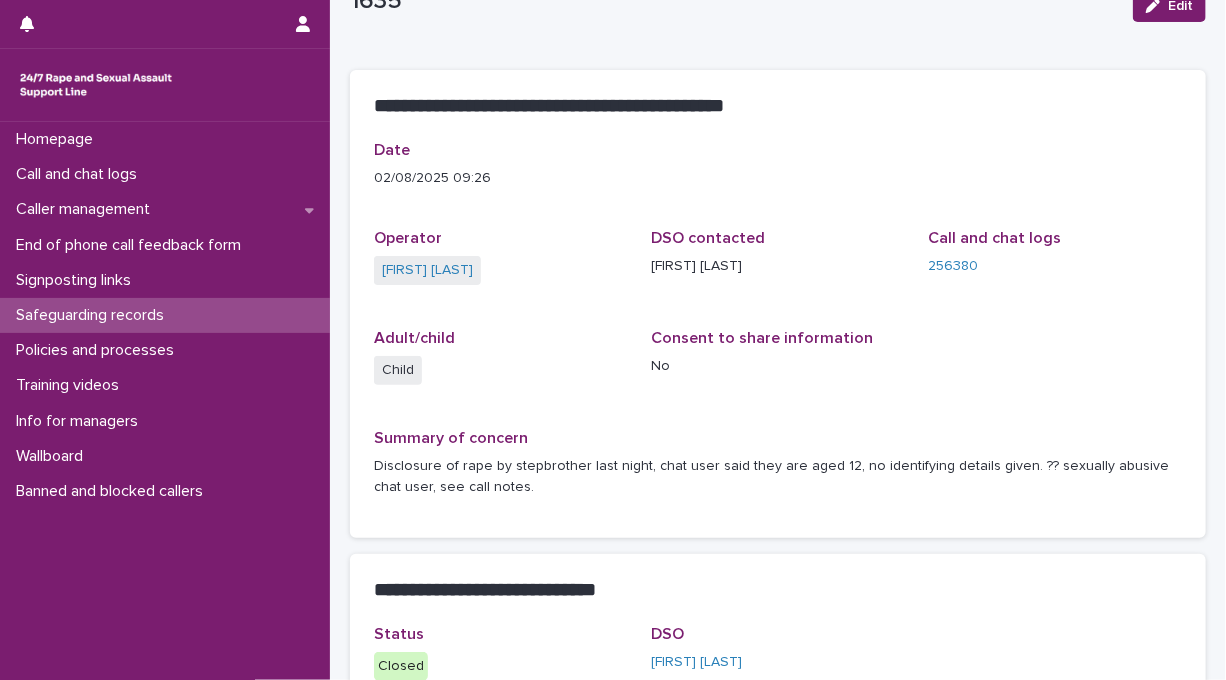 scroll, scrollTop: 0, scrollLeft: 0, axis: both 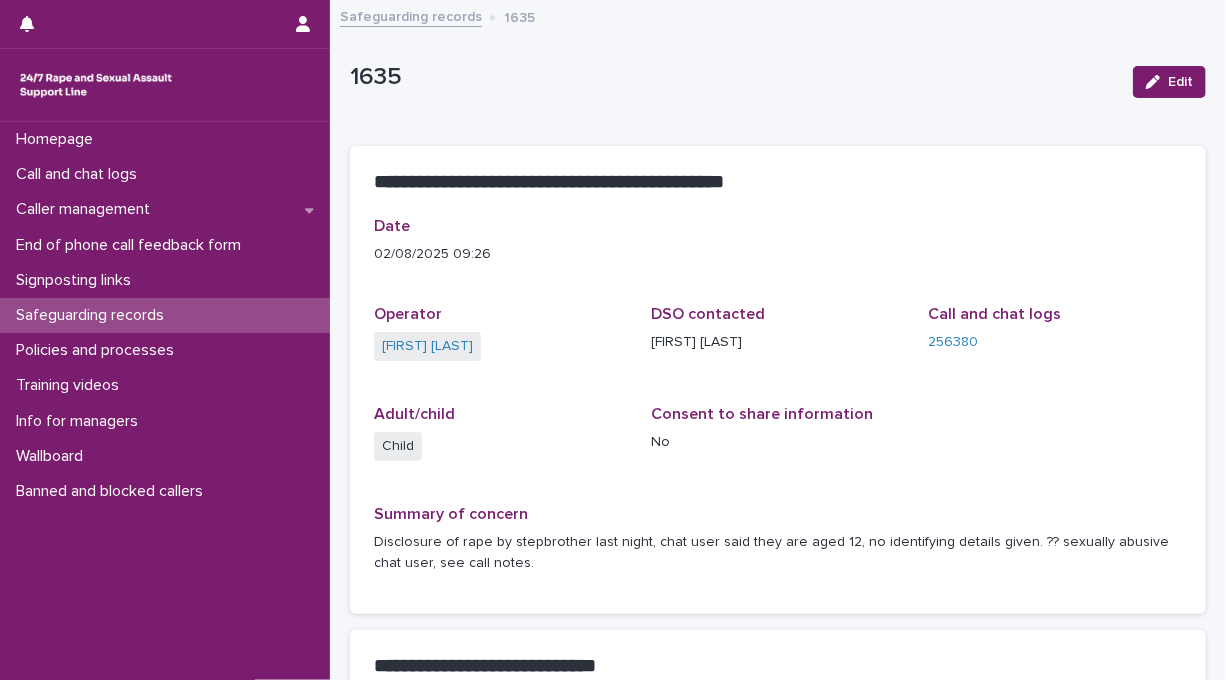 click on "Safeguarding records" at bounding box center [411, 15] 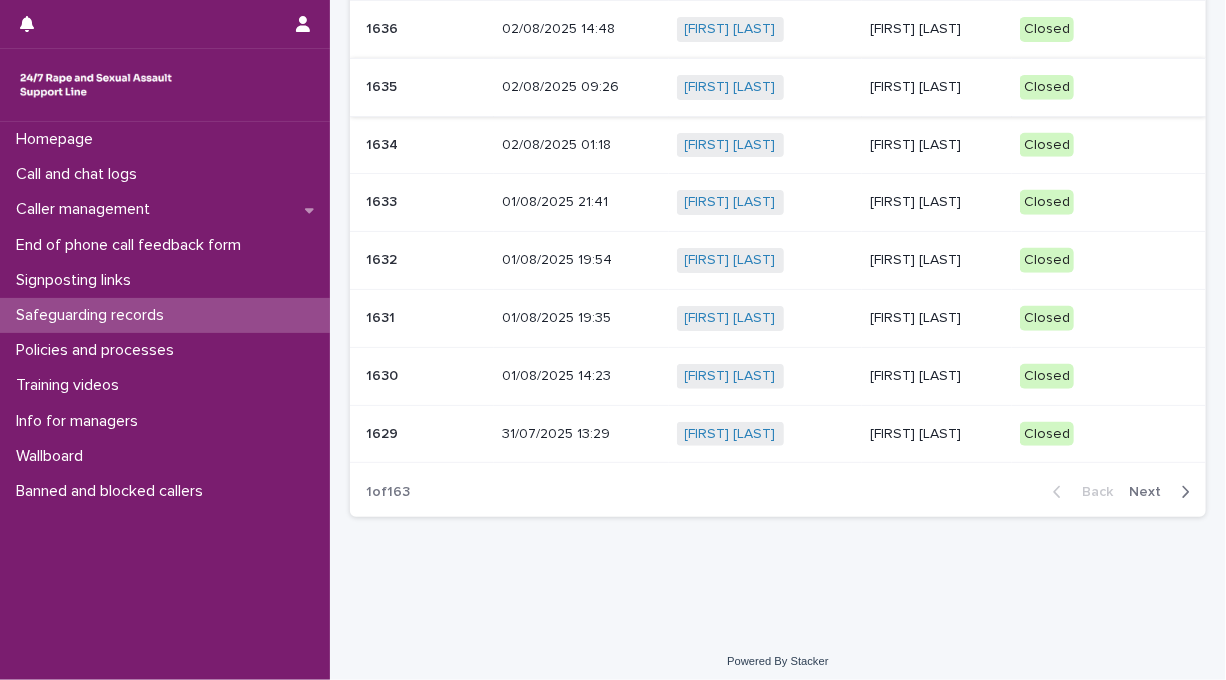 scroll, scrollTop: 301, scrollLeft: 0, axis: vertical 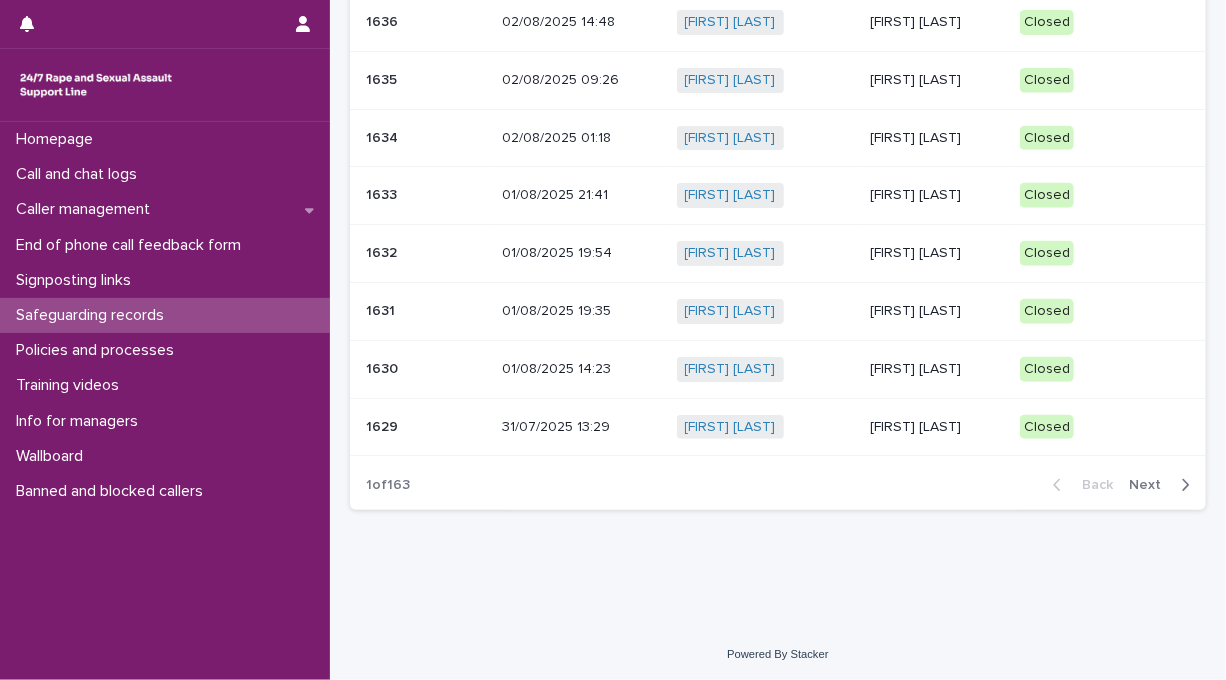 click on "Sarah Martland-Darby" at bounding box center (937, 427) 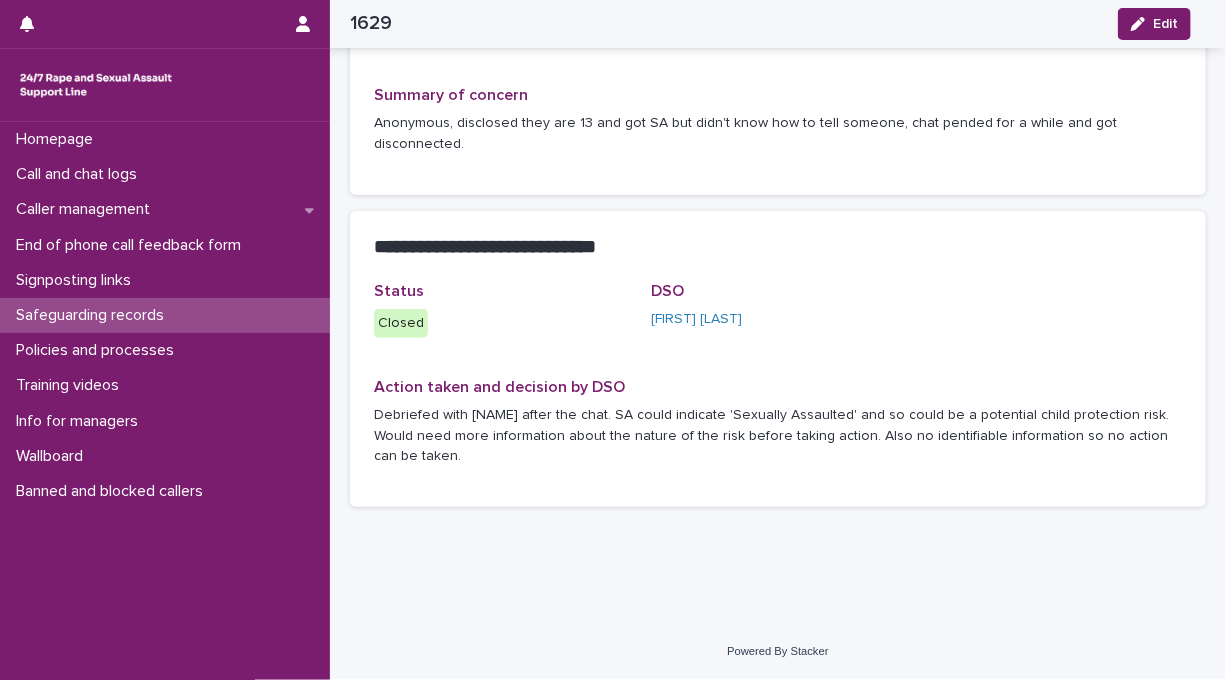scroll, scrollTop: 0, scrollLeft: 0, axis: both 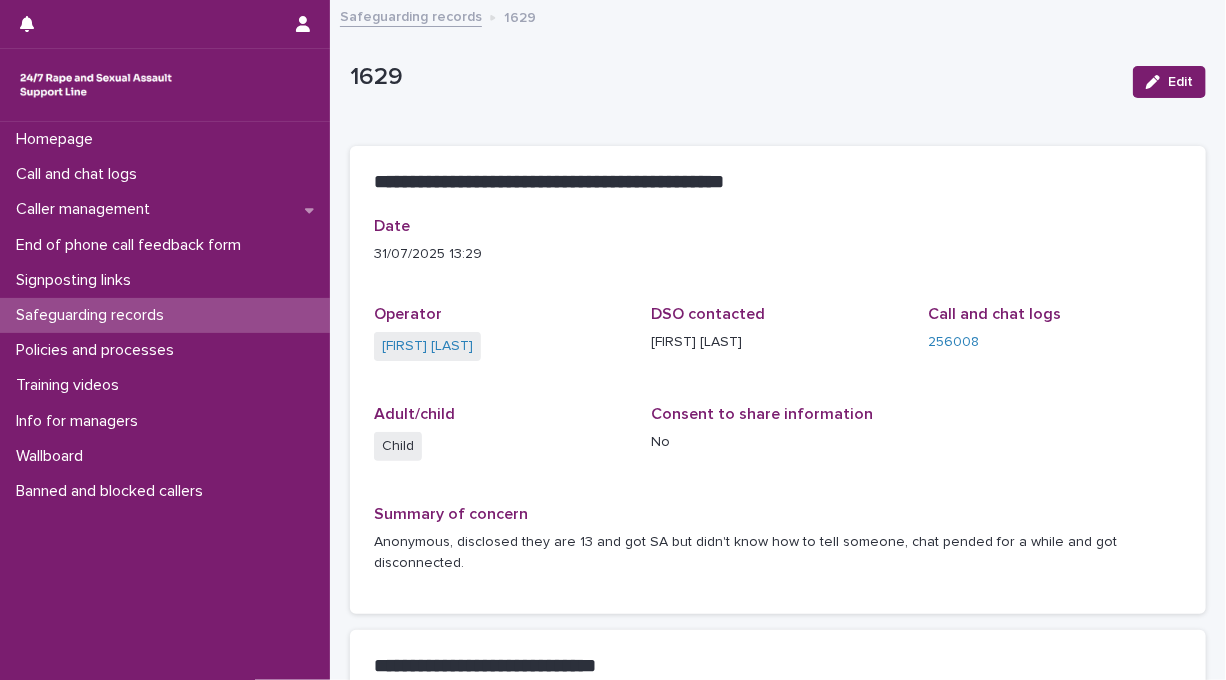 click on "Safeguarding records" at bounding box center [411, 15] 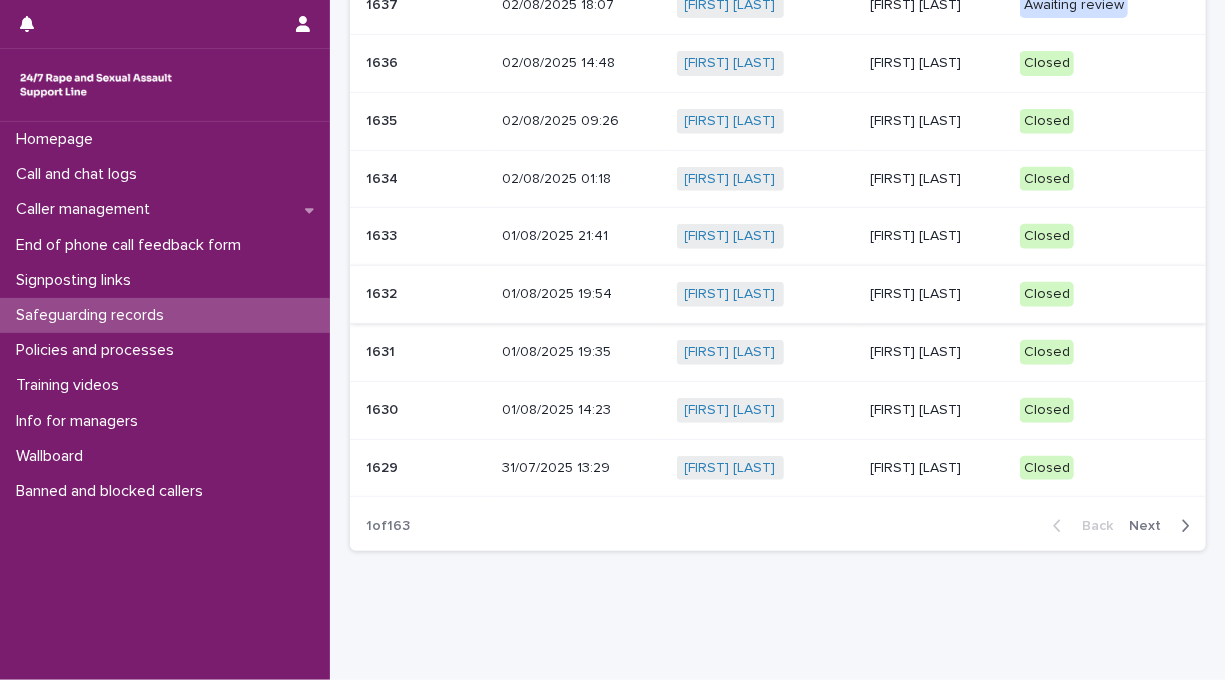 scroll, scrollTop: 301, scrollLeft: 0, axis: vertical 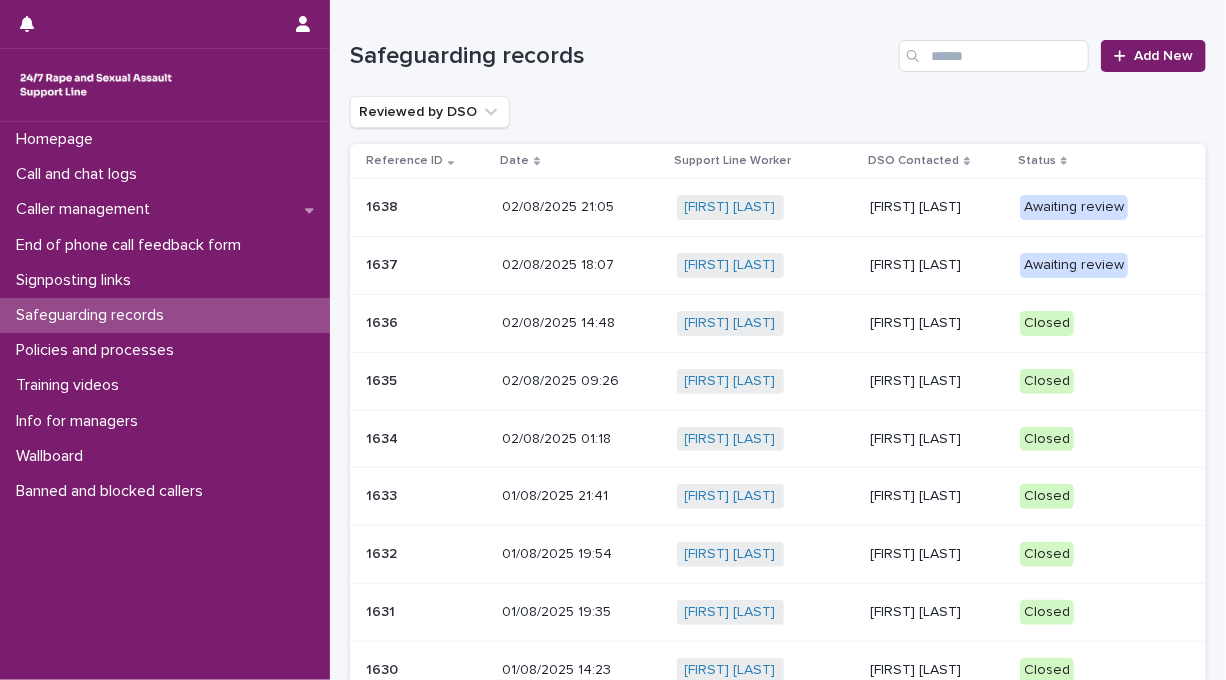 click on "Joanna Eccles" at bounding box center [937, 265] 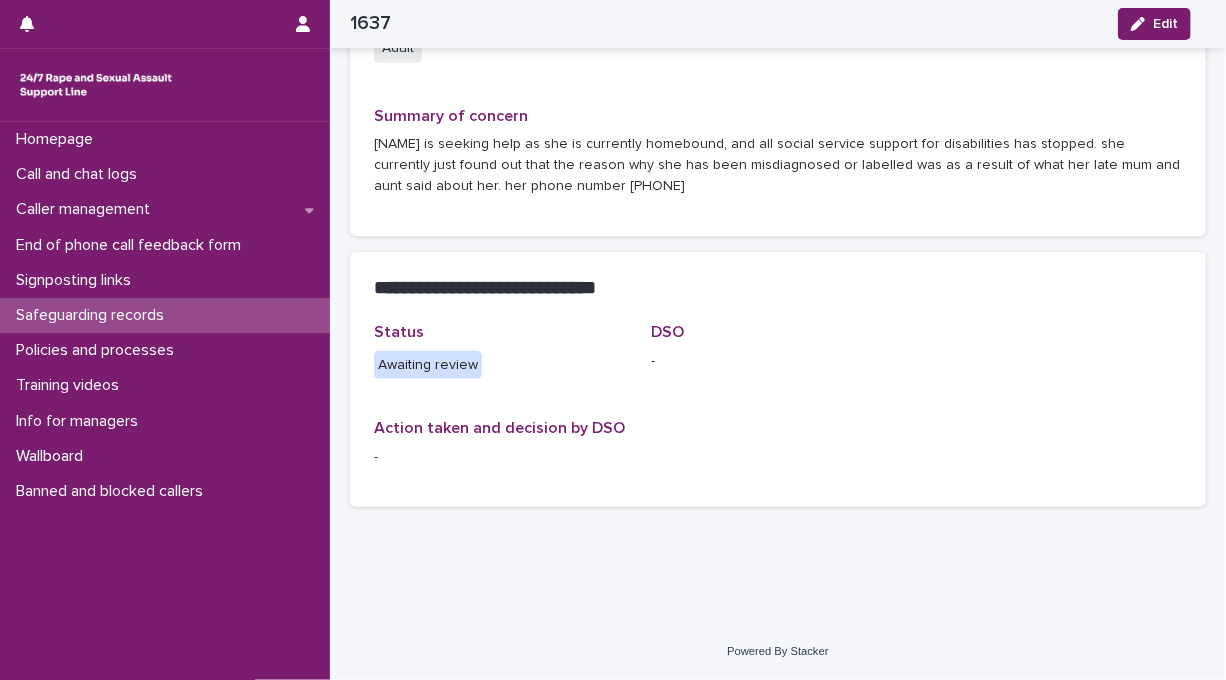 scroll, scrollTop: 0, scrollLeft: 0, axis: both 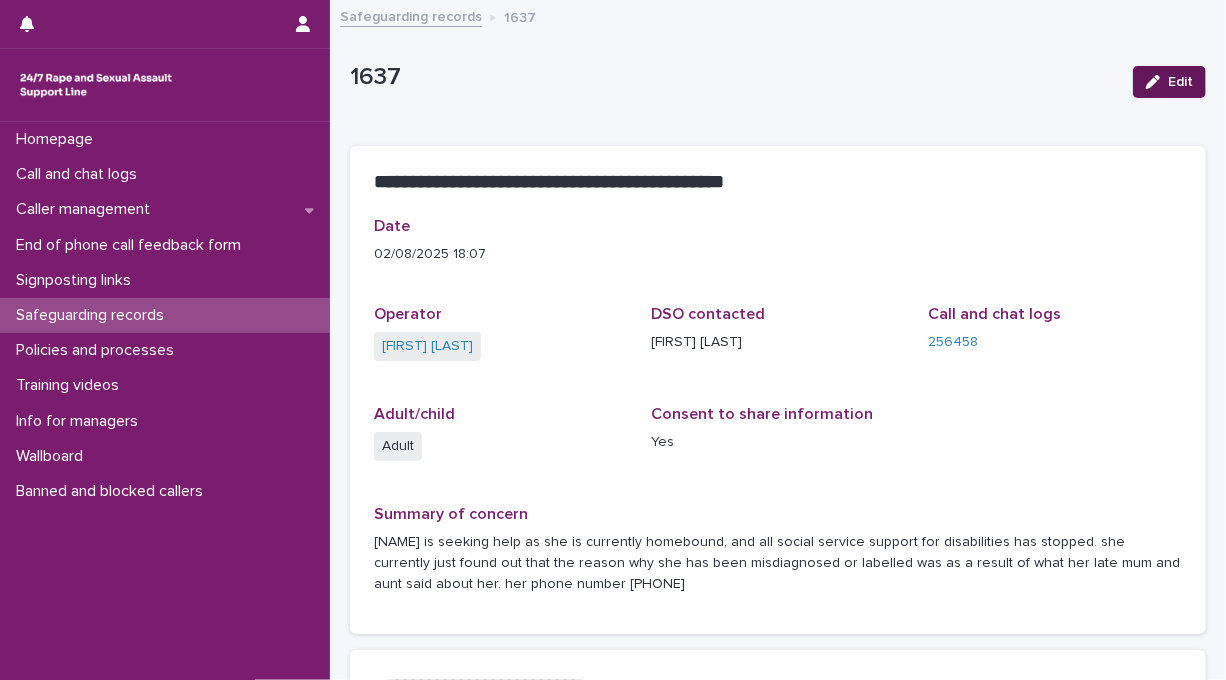 click on "Edit" at bounding box center [1180, 82] 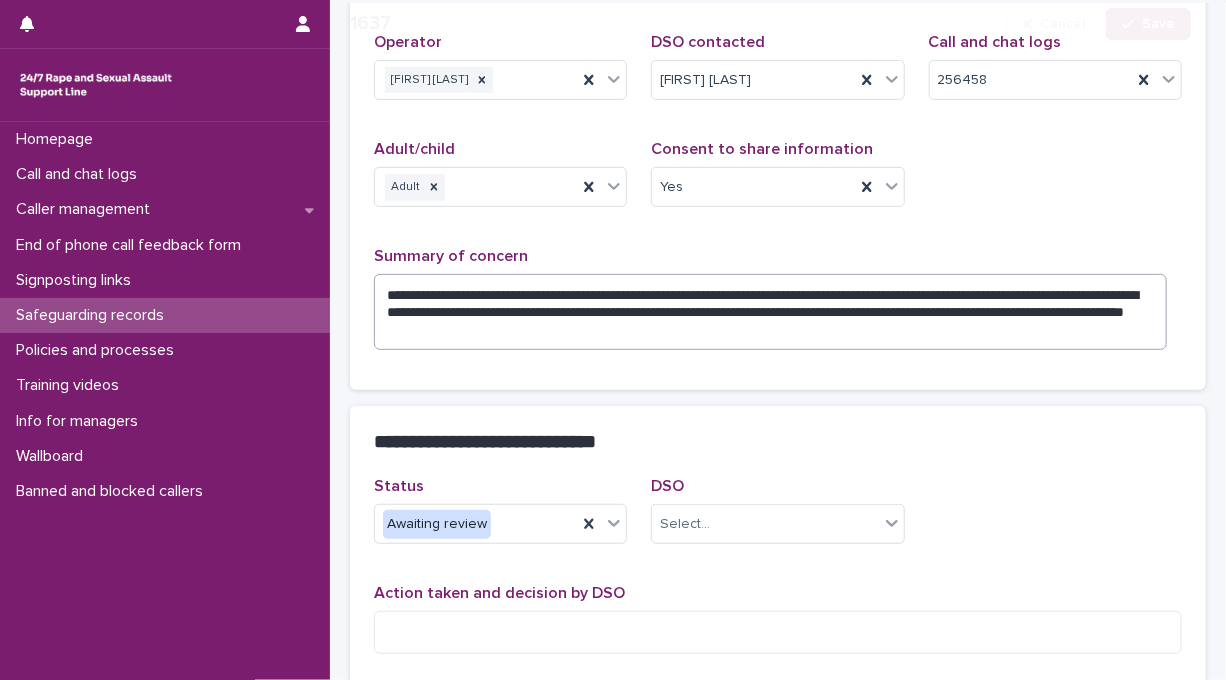 scroll, scrollTop: 457, scrollLeft: 0, axis: vertical 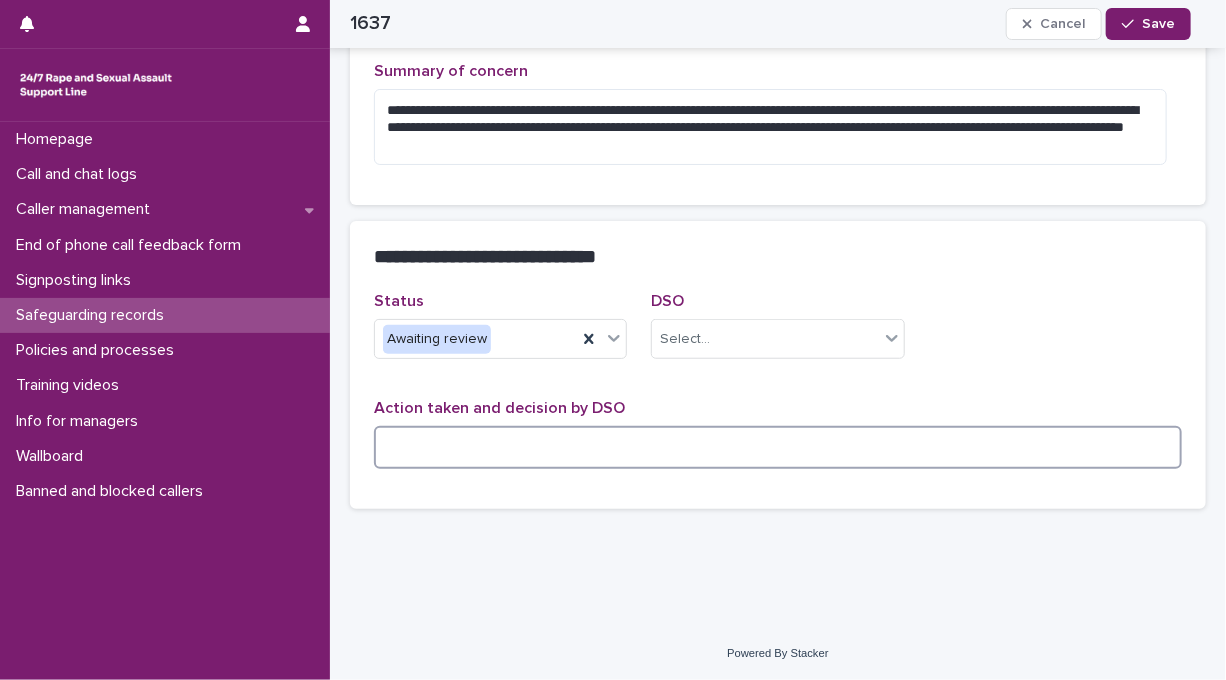 click at bounding box center (778, 447) 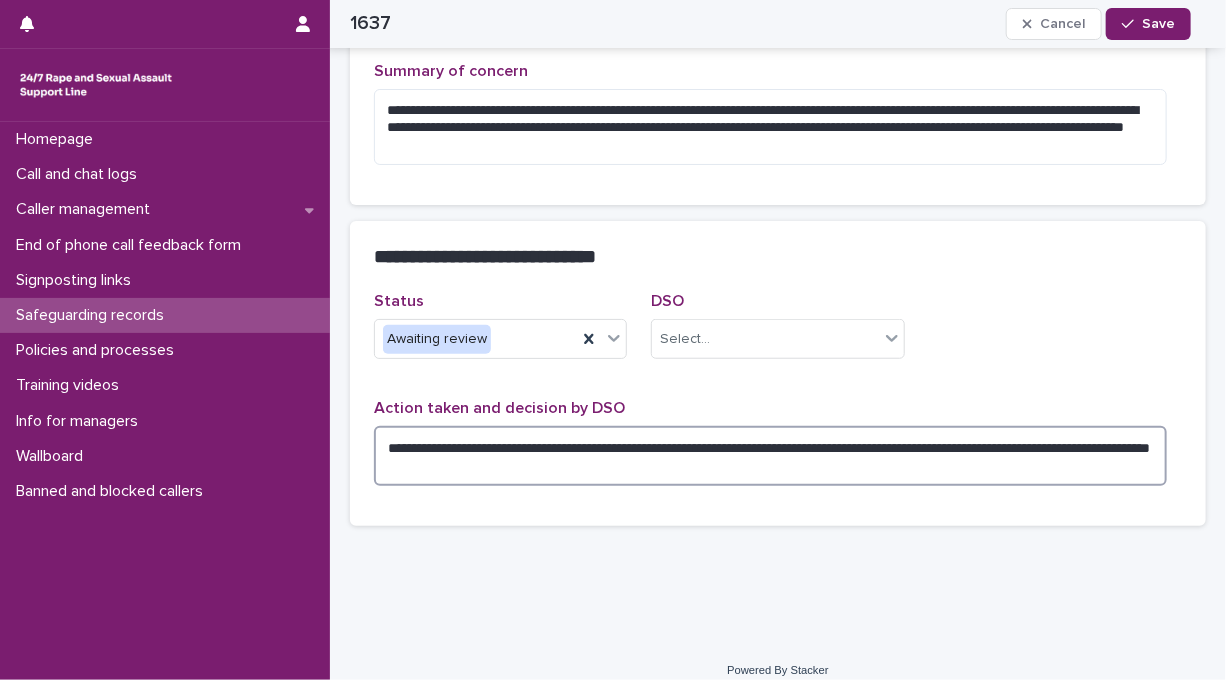 click on "**********" at bounding box center (770, 456) 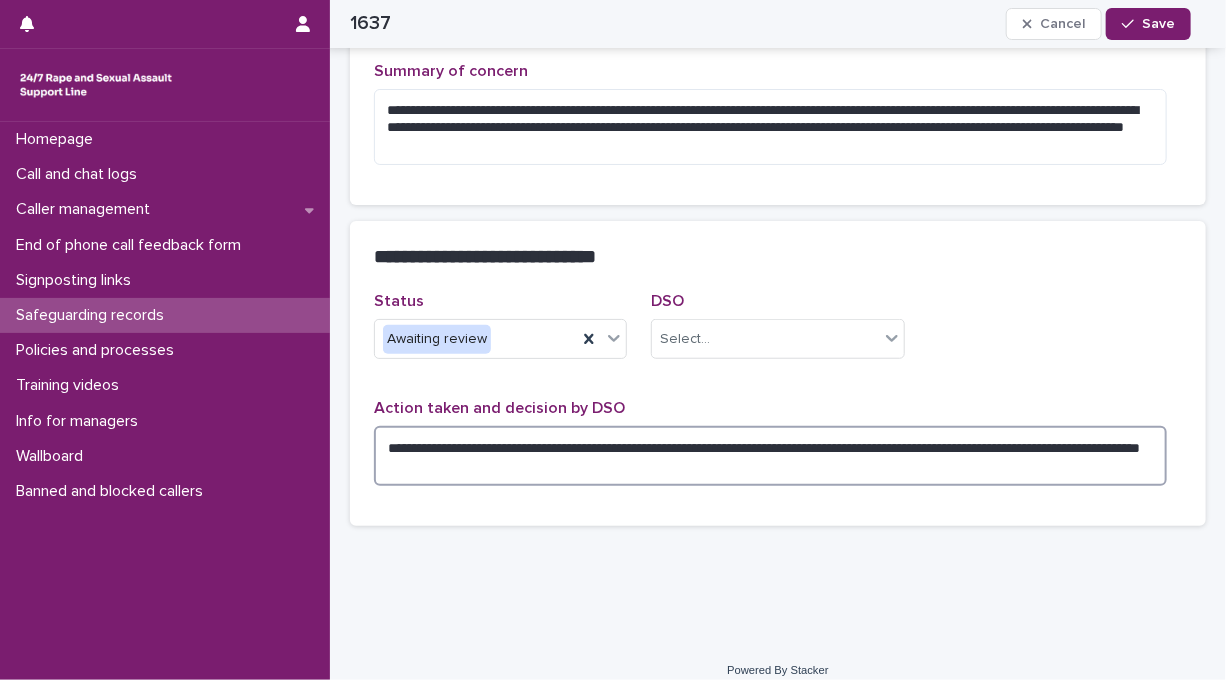 click on "**********" at bounding box center (770, 456) 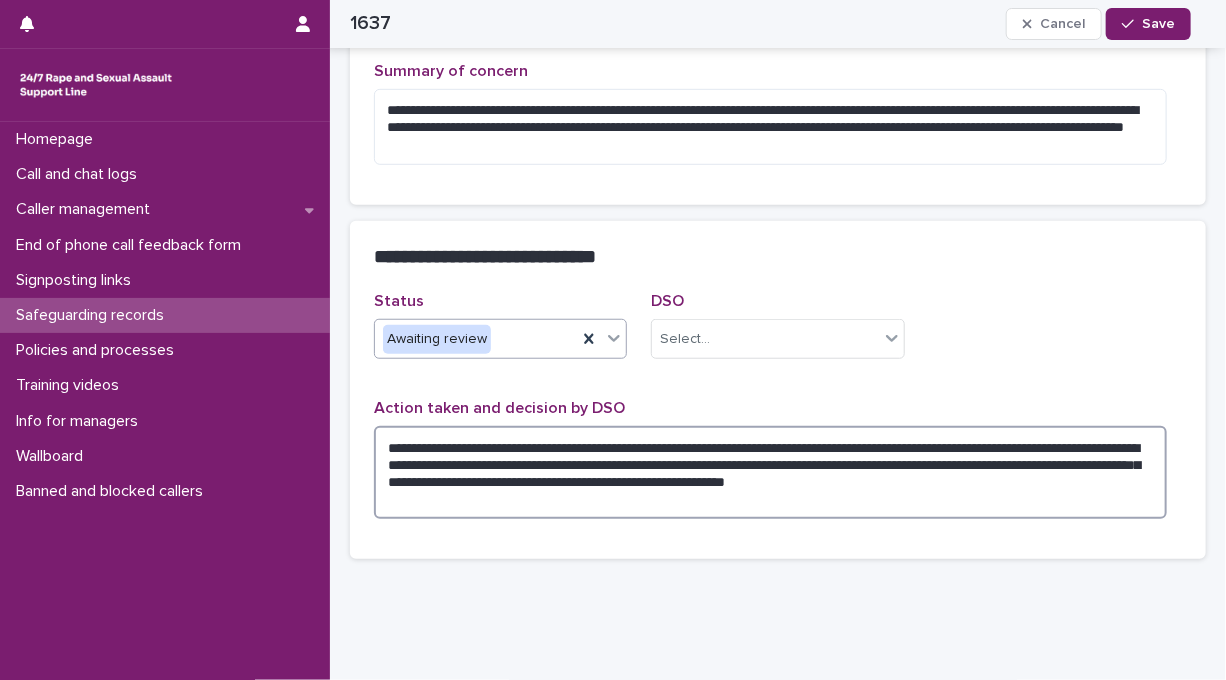 type on "**********" 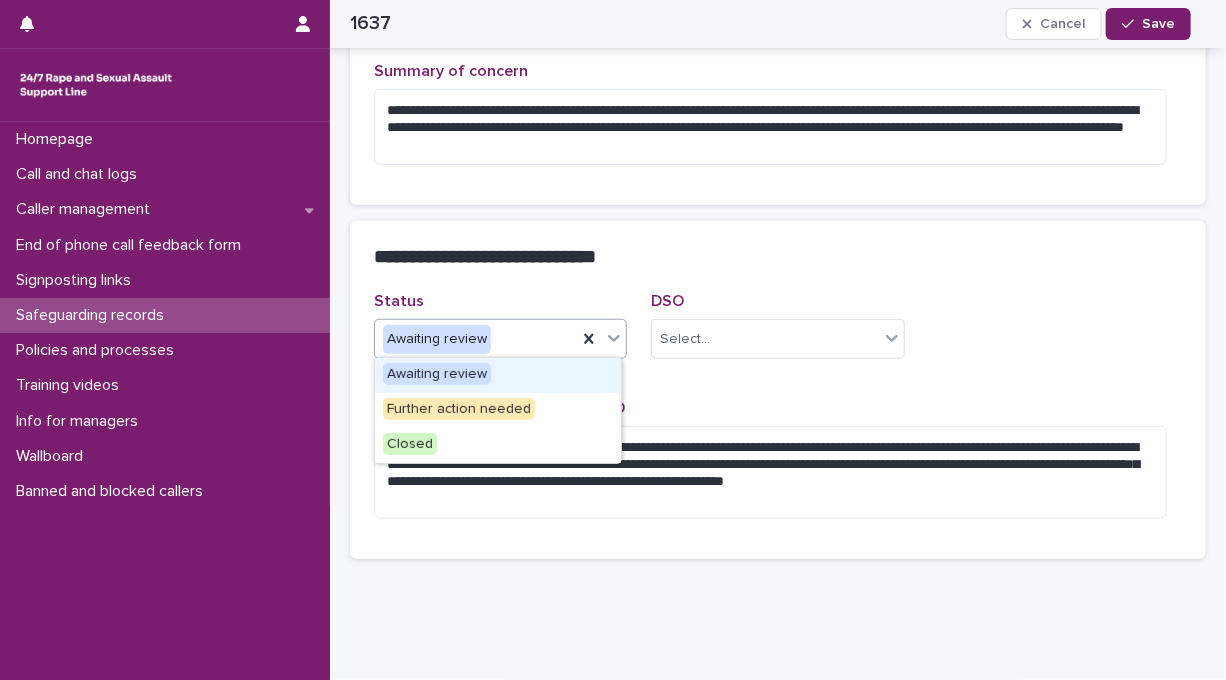 click at bounding box center [614, 338] 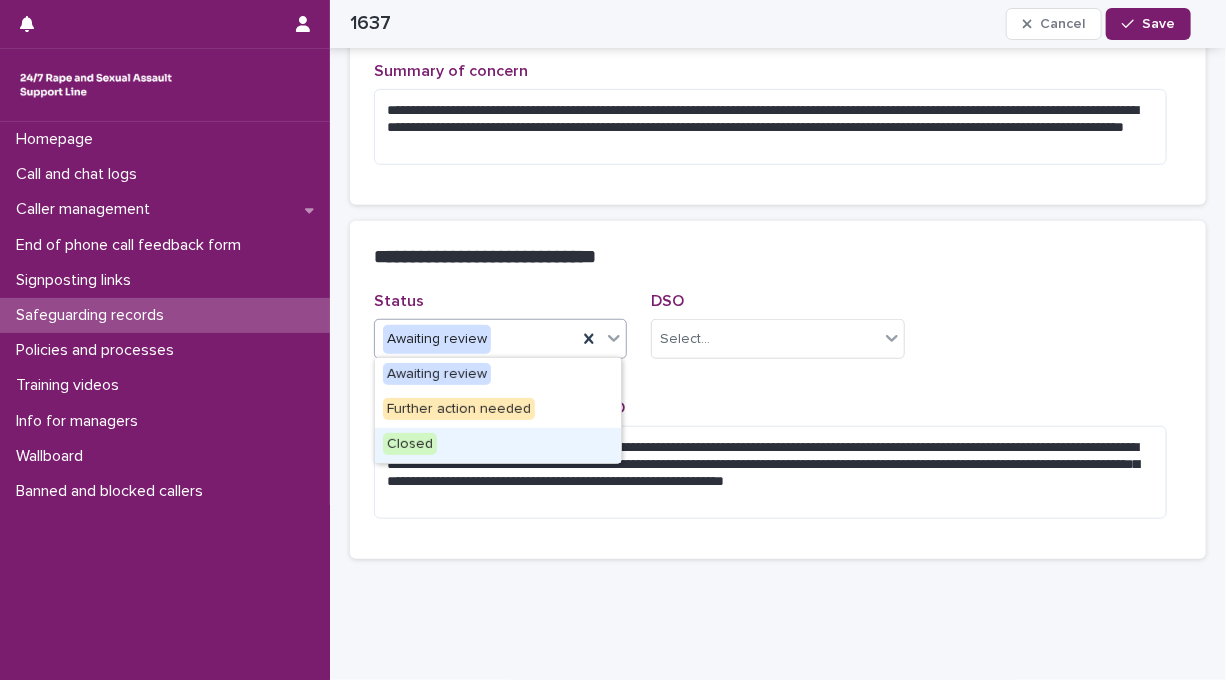 click on "Closed" at bounding box center [498, 445] 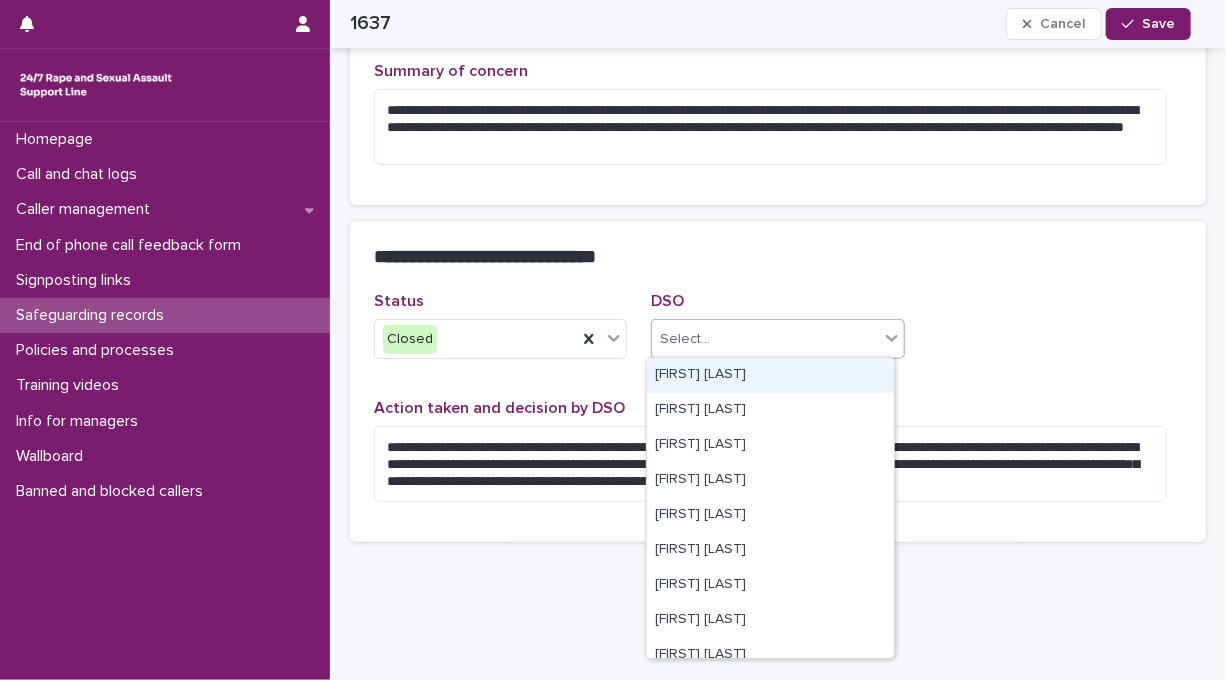 click on "Select..." at bounding box center [765, 339] 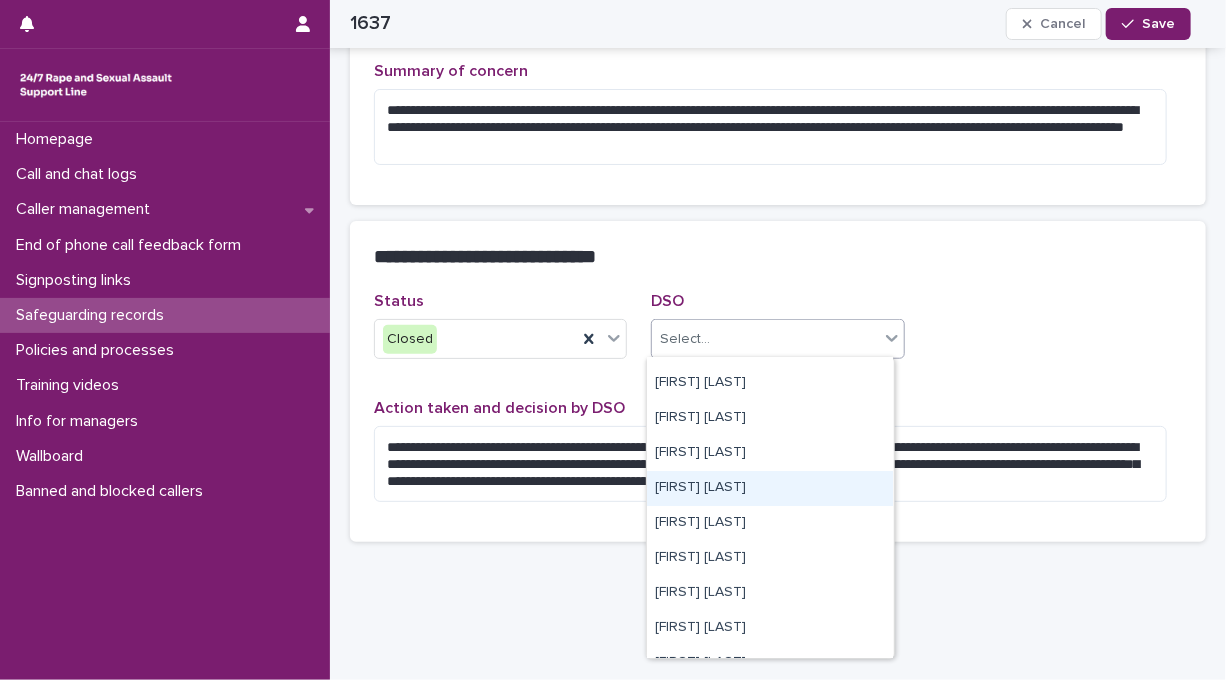 scroll, scrollTop: 28, scrollLeft: 0, axis: vertical 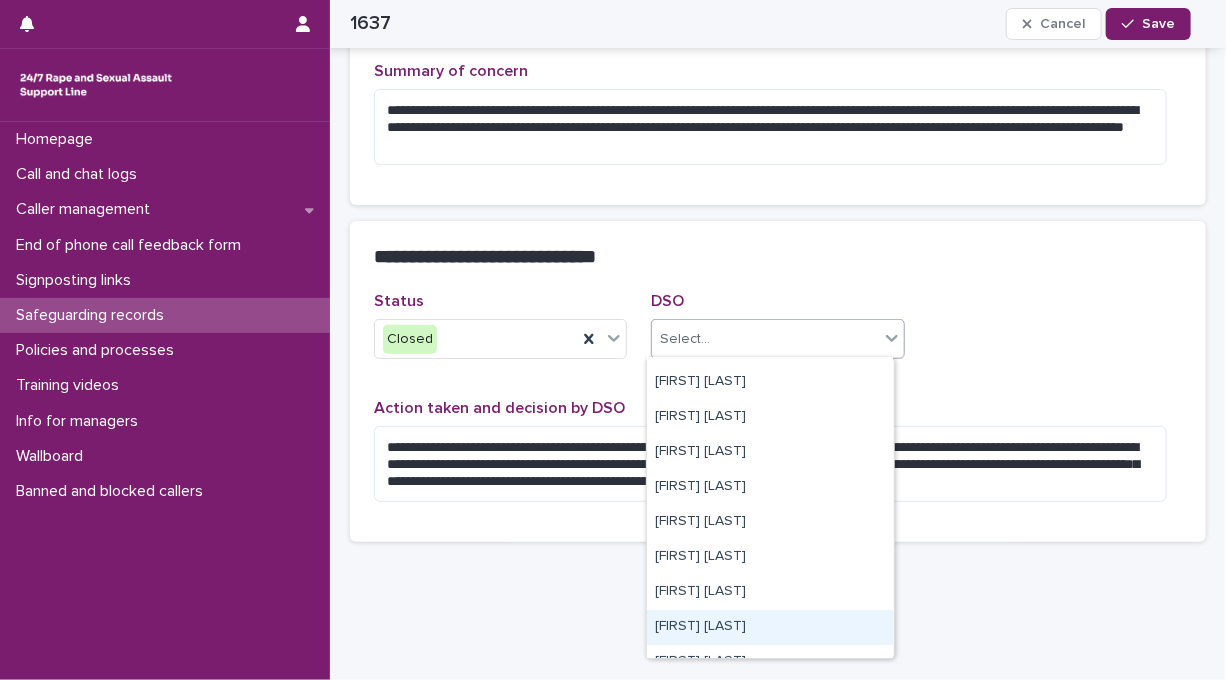 click on "Hannah Mackenzie" at bounding box center [770, 627] 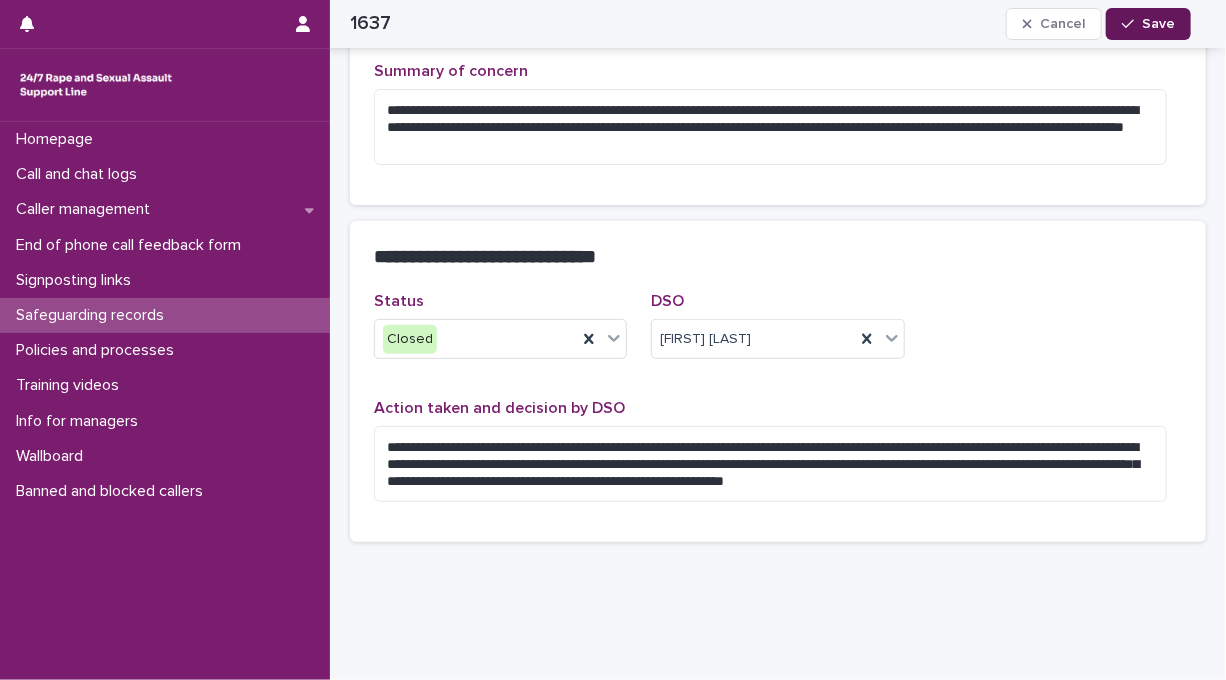 click on "Save" at bounding box center [1158, 24] 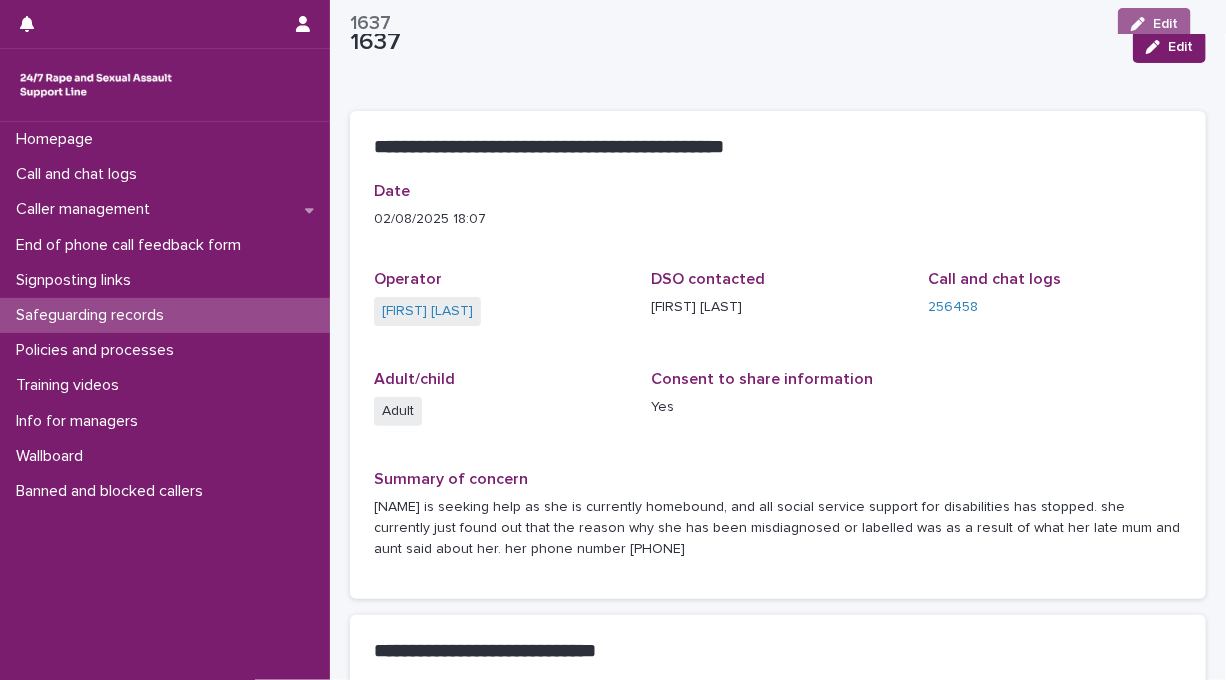 scroll, scrollTop: 0, scrollLeft: 0, axis: both 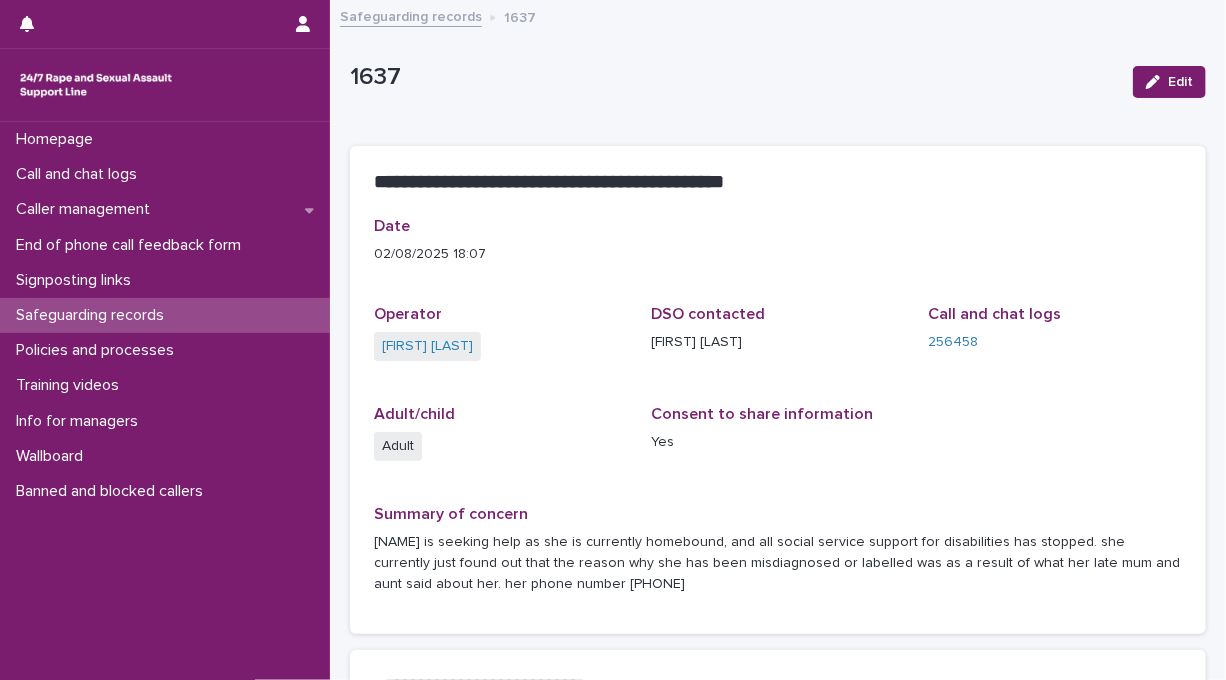 click on "Safeguarding records" at bounding box center [411, 15] 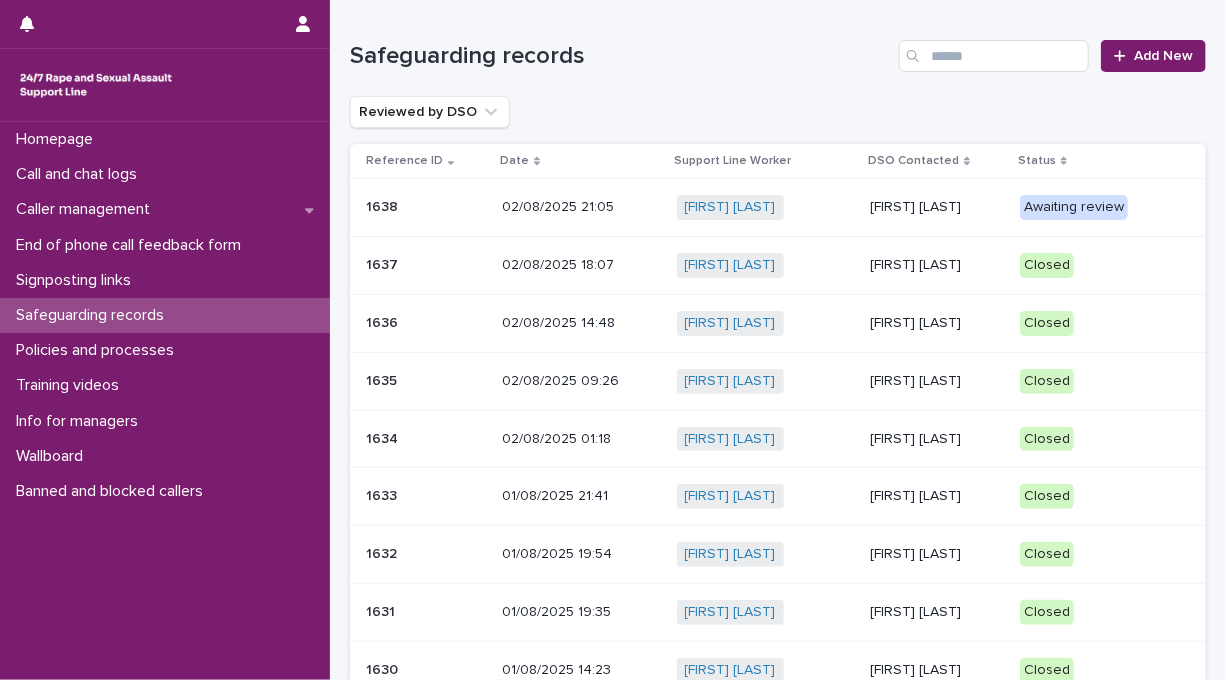 click on "Joanna Eccles" at bounding box center [937, 207] 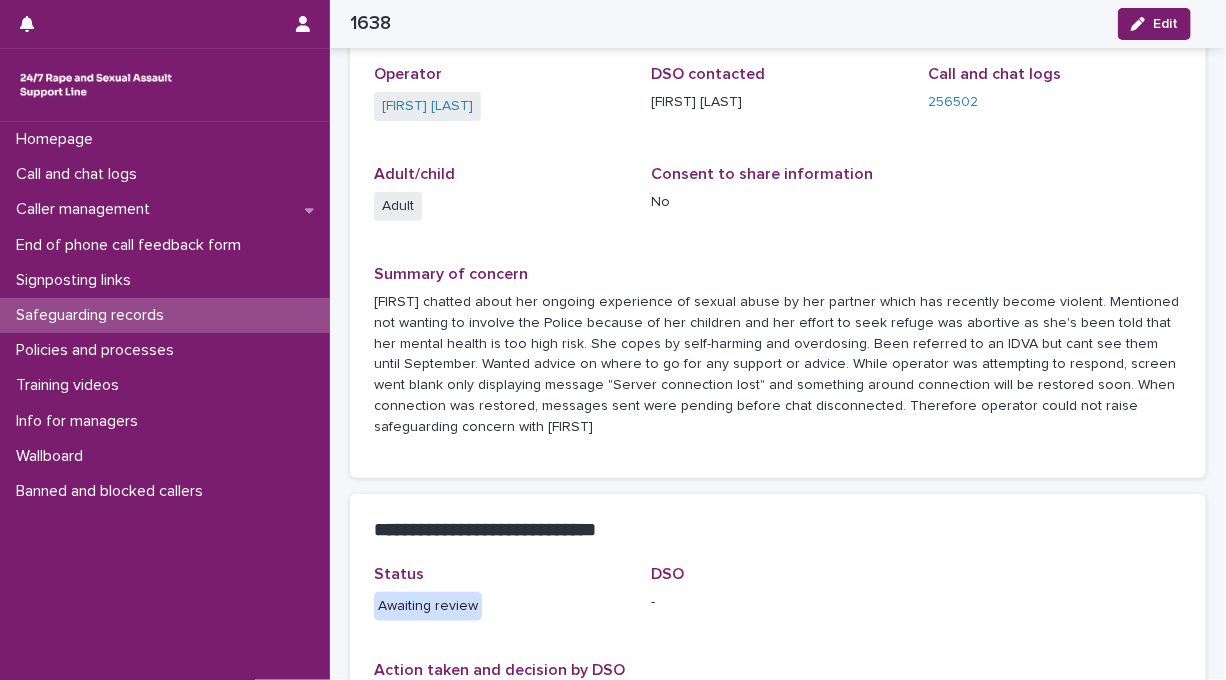 scroll, scrollTop: 211, scrollLeft: 0, axis: vertical 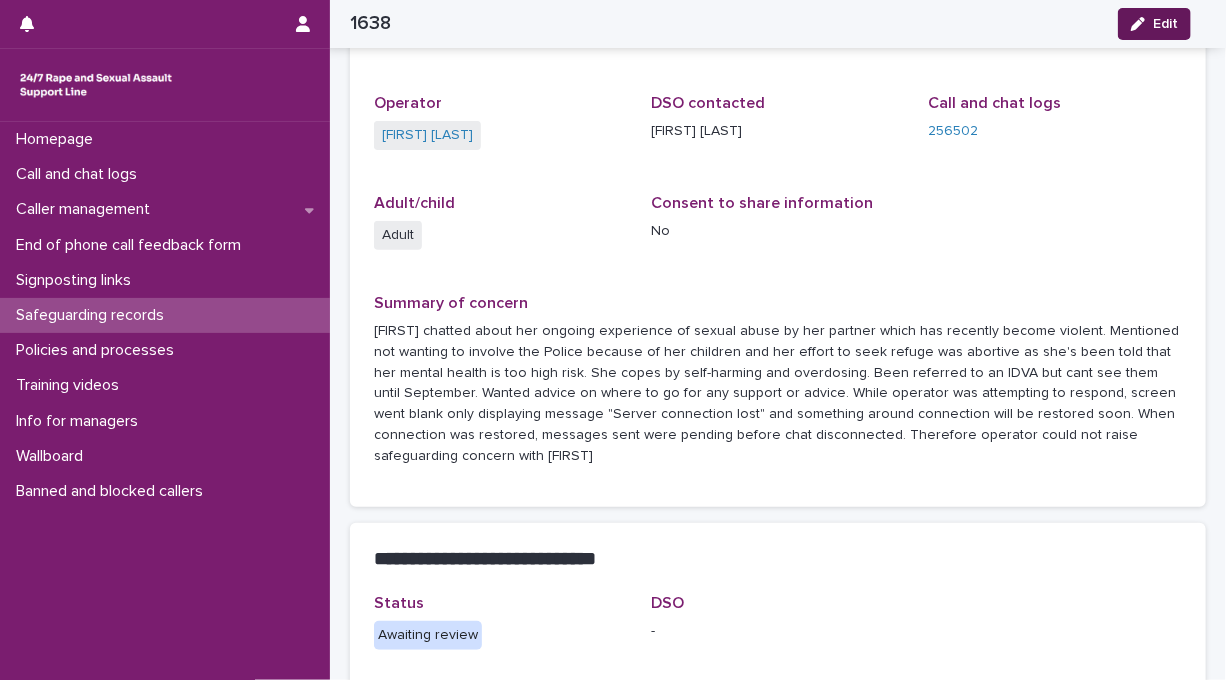 click on "Edit" at bounding box center [1154, 24] 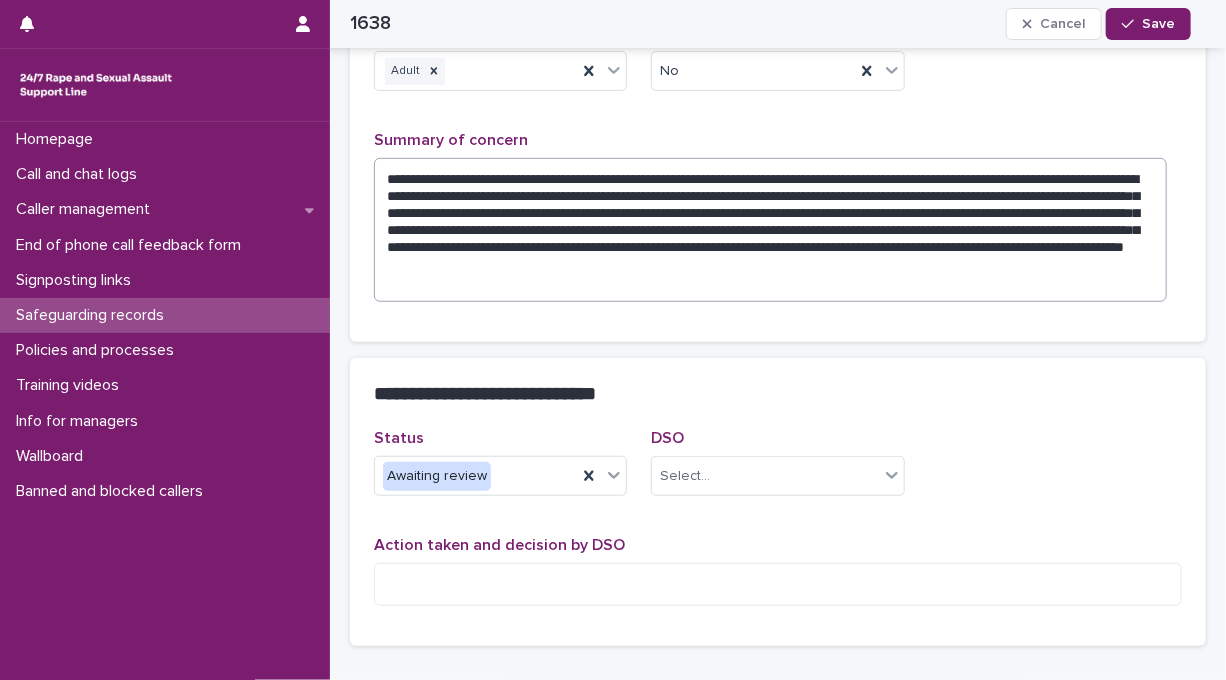 scroll, scrollTop: 410, scrollLeft: 0, axis: vertical 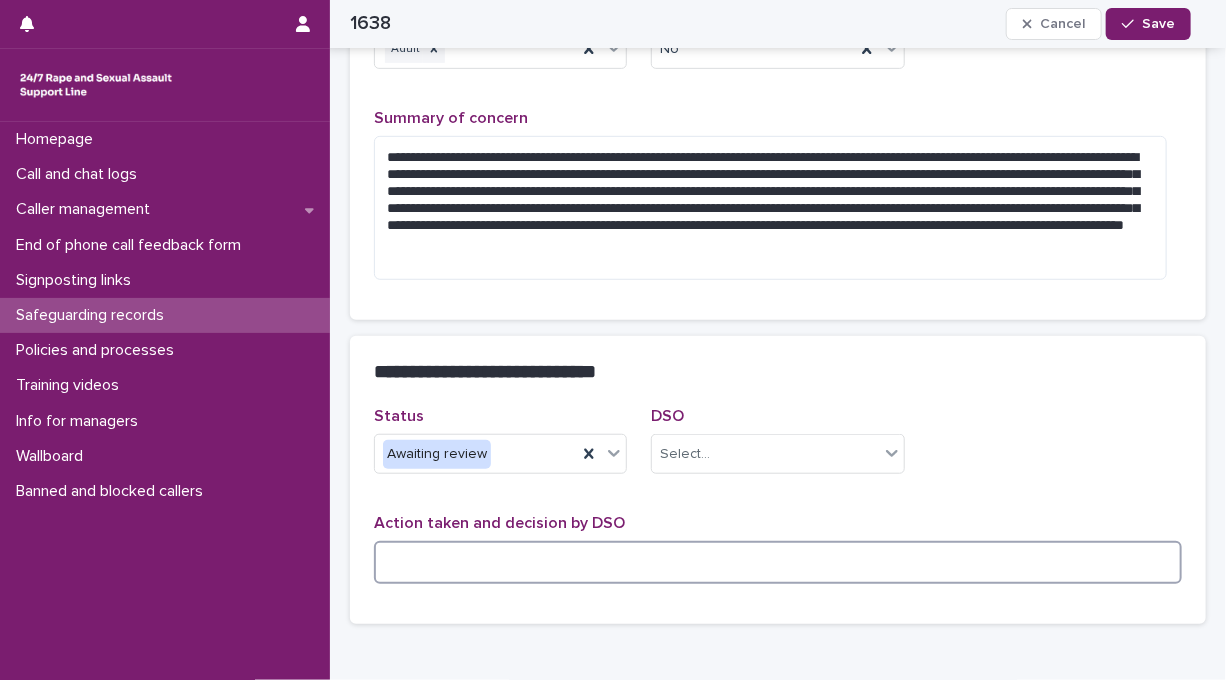 click at bounding box center [778, 562] 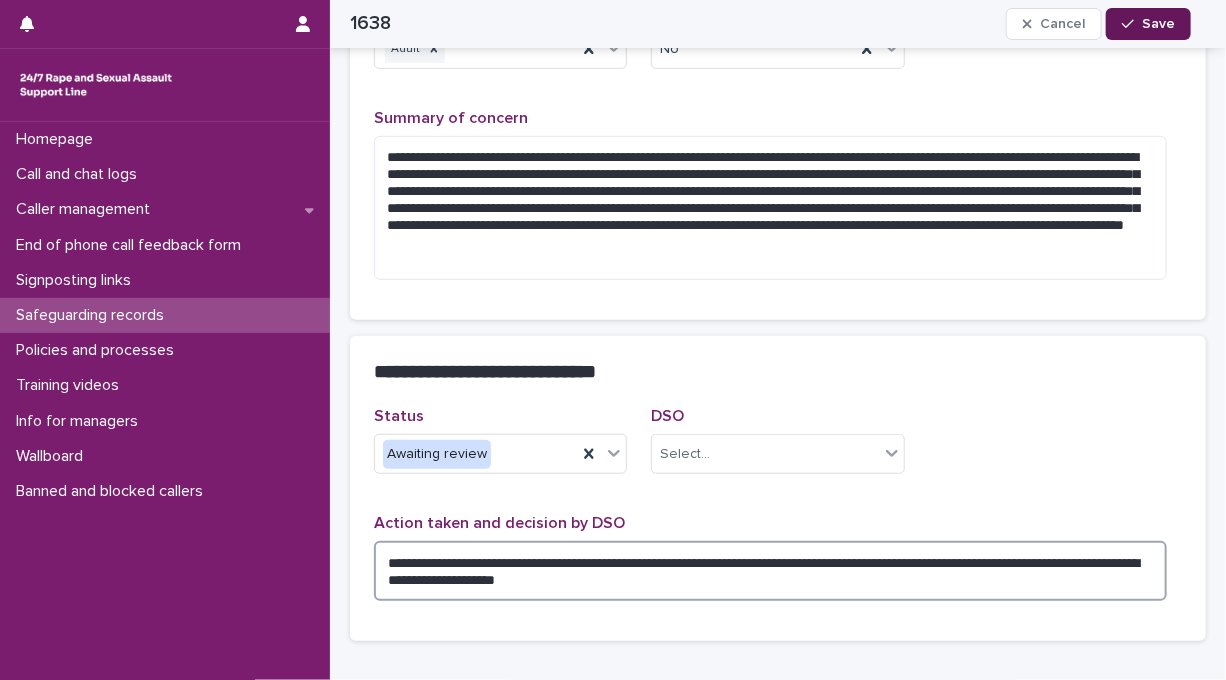 type on "**********" 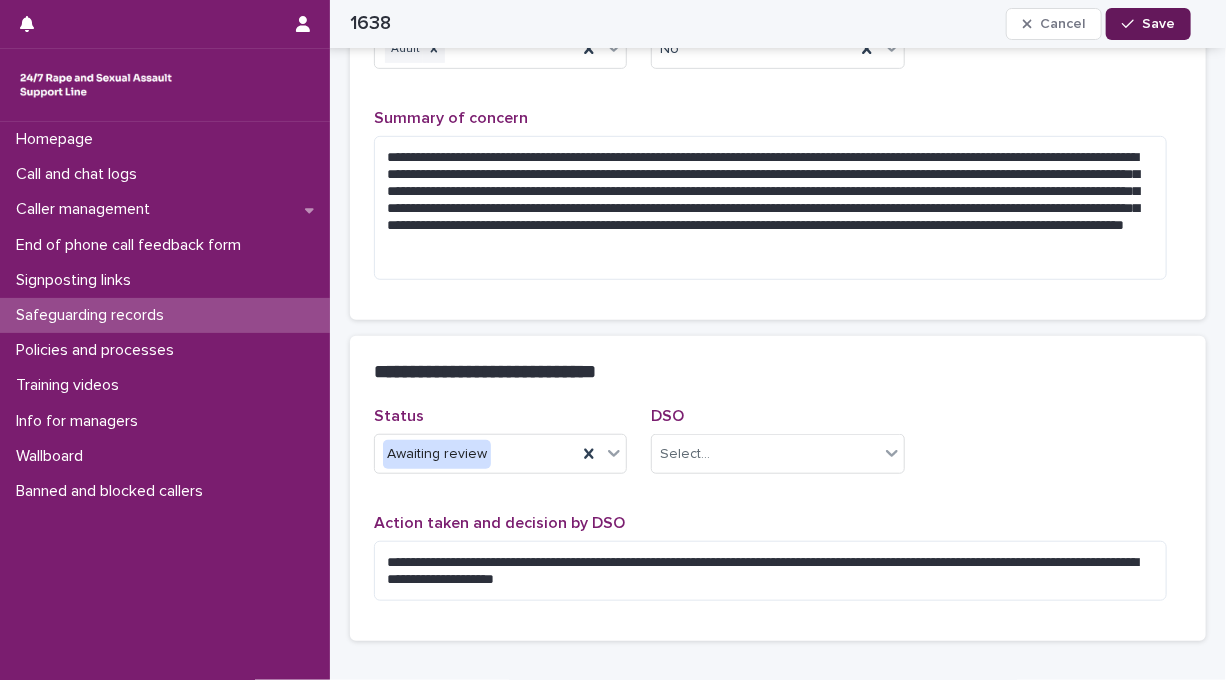 click on "Save" at bounding box center [1158, 24] 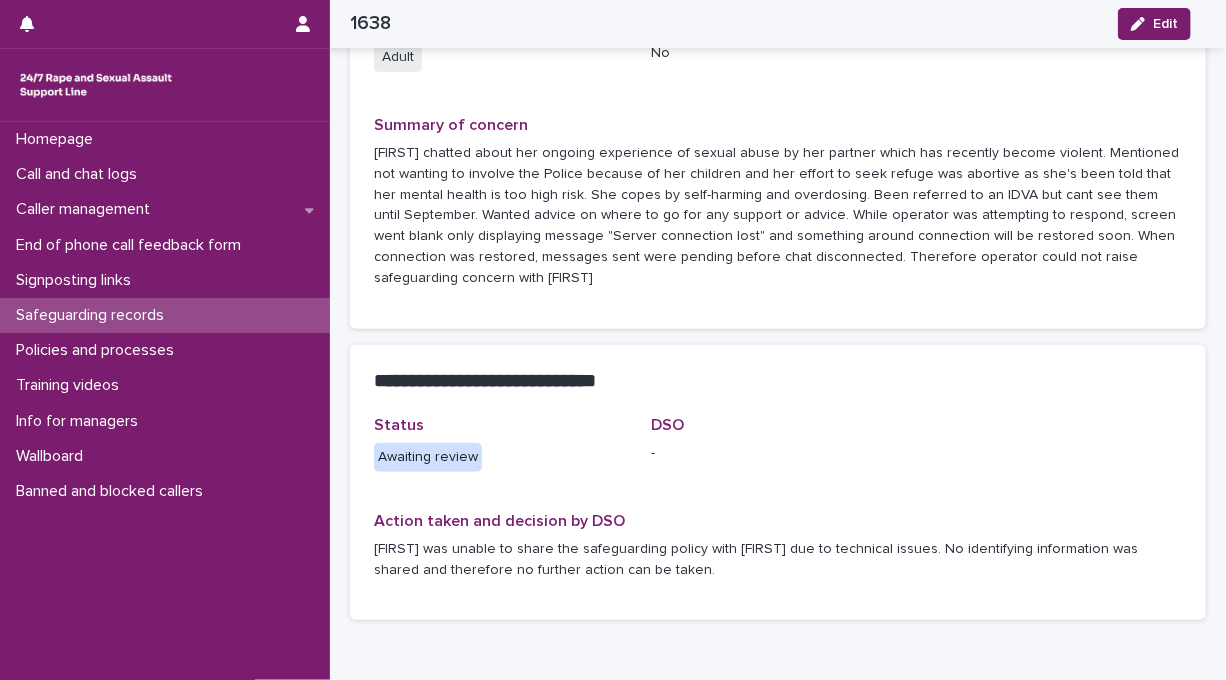 scroll, scrollTop: 0, scrollLeft: 0, axis: both 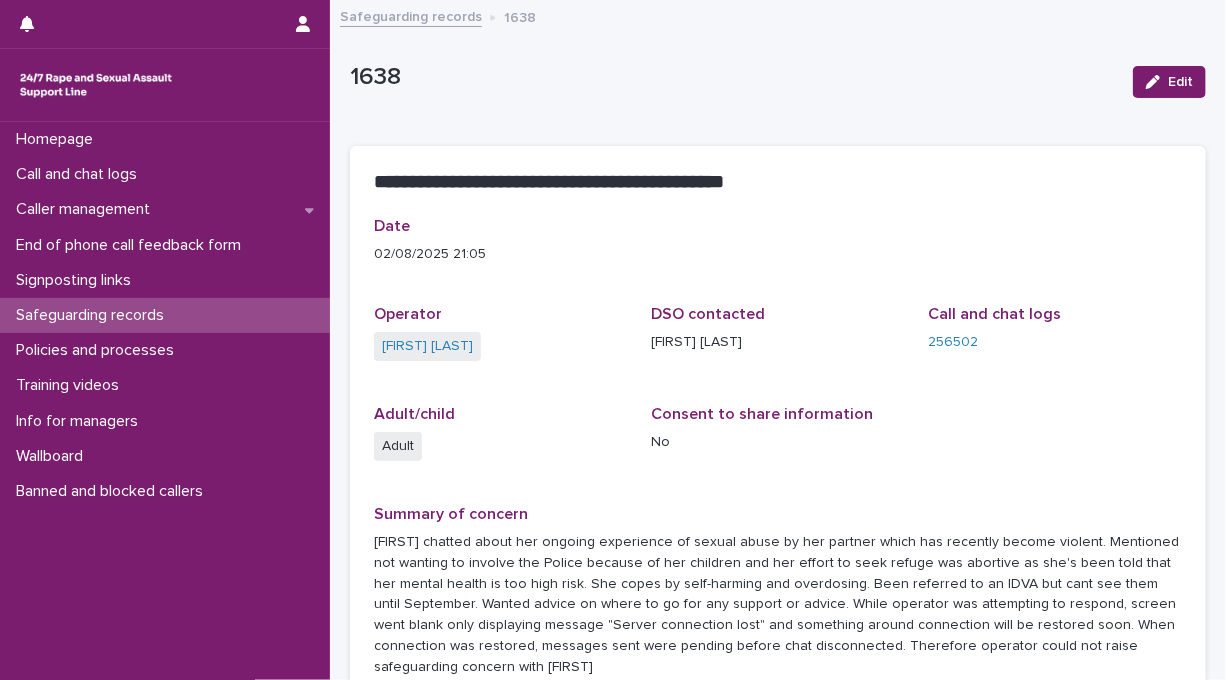 click on "Safeguarding records" at bounding box center (411, 15) 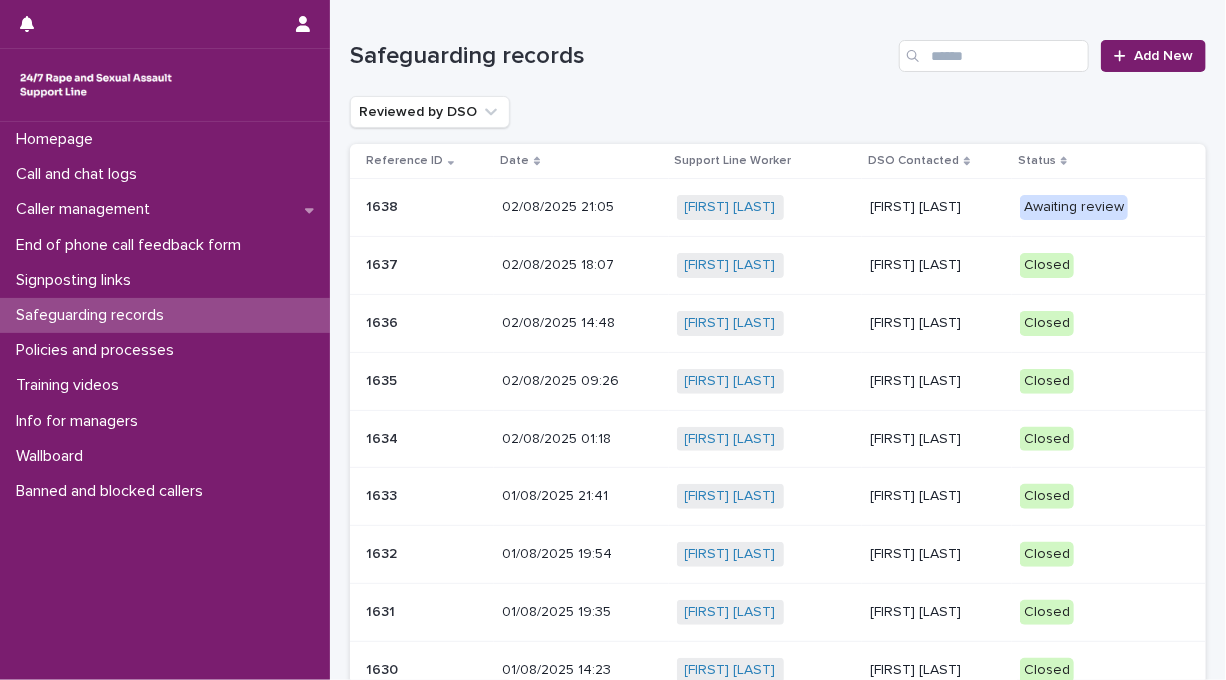click on "02/08/2025 21:05" at bounding box center (581, 207) 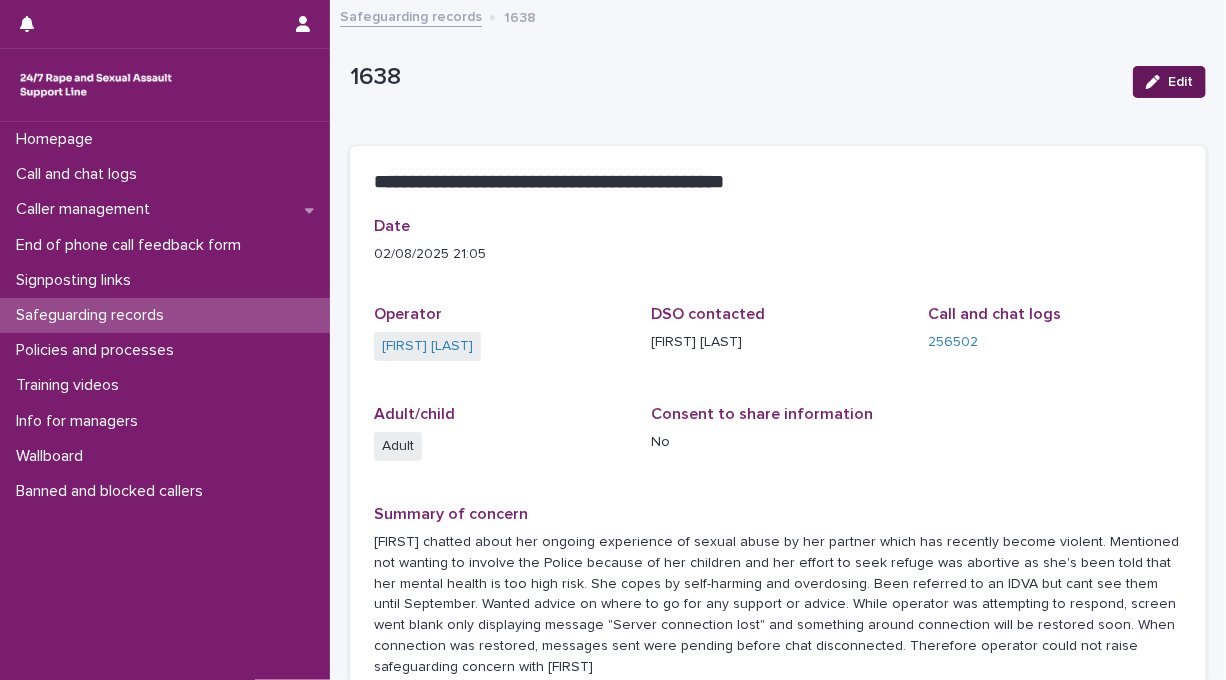 click on "Edit" at bounding box center (1180, 82) 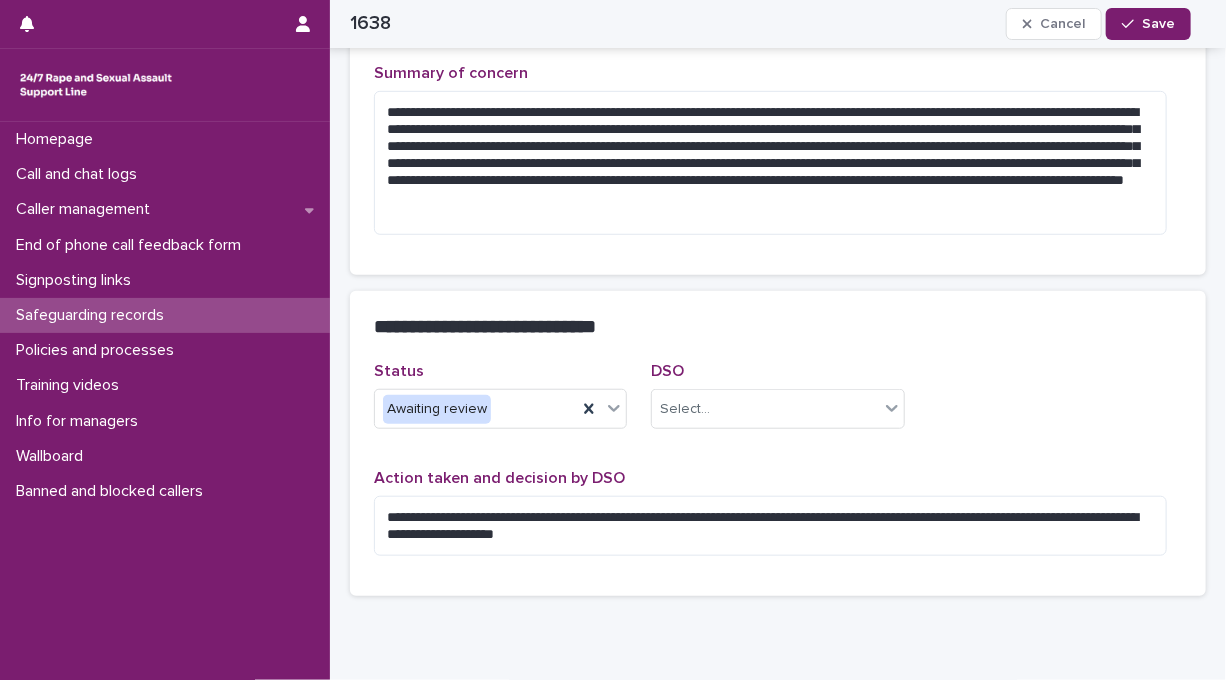 scroll, scrollTop: 458, scrollLeft: 0, axis: vertical 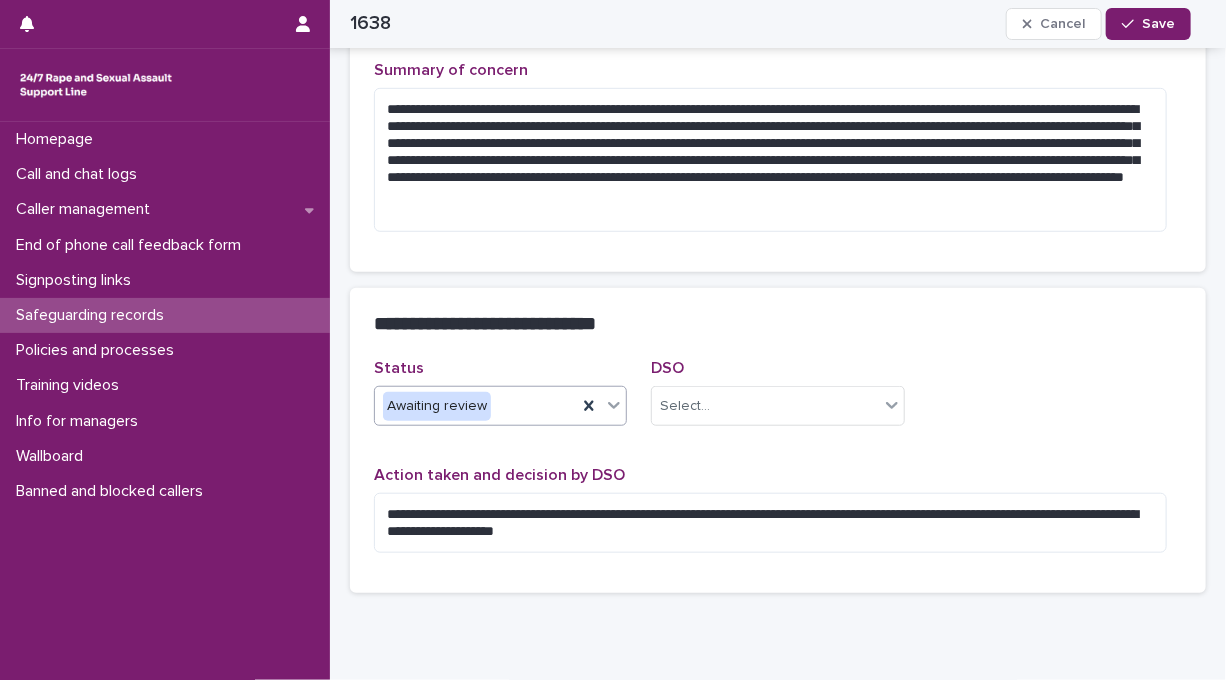 click 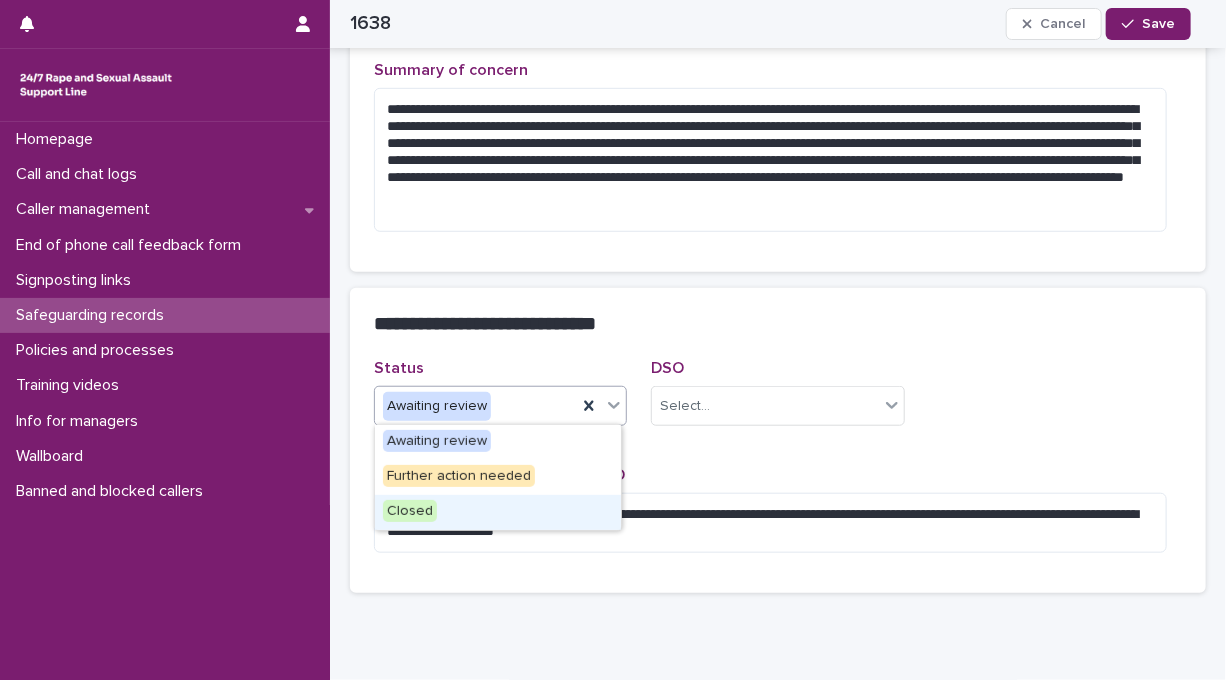 click on "Closed" at bounding box center (498, 512) 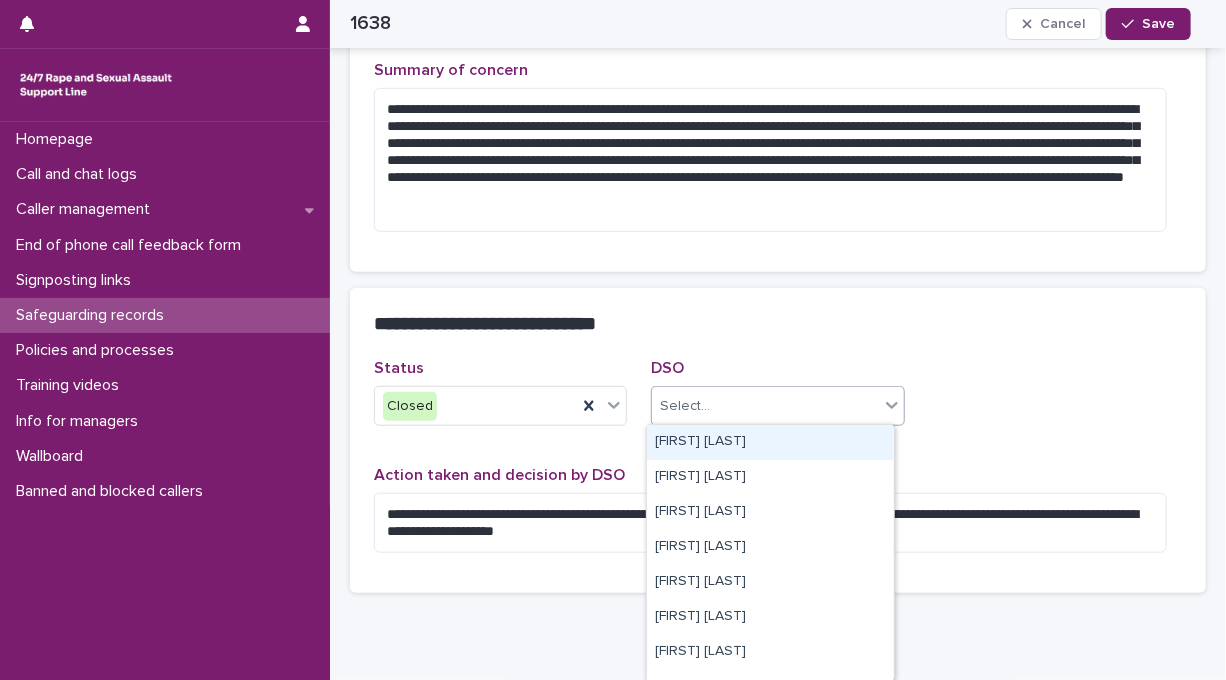 click on "Select..." at bounding box center (765, 406) 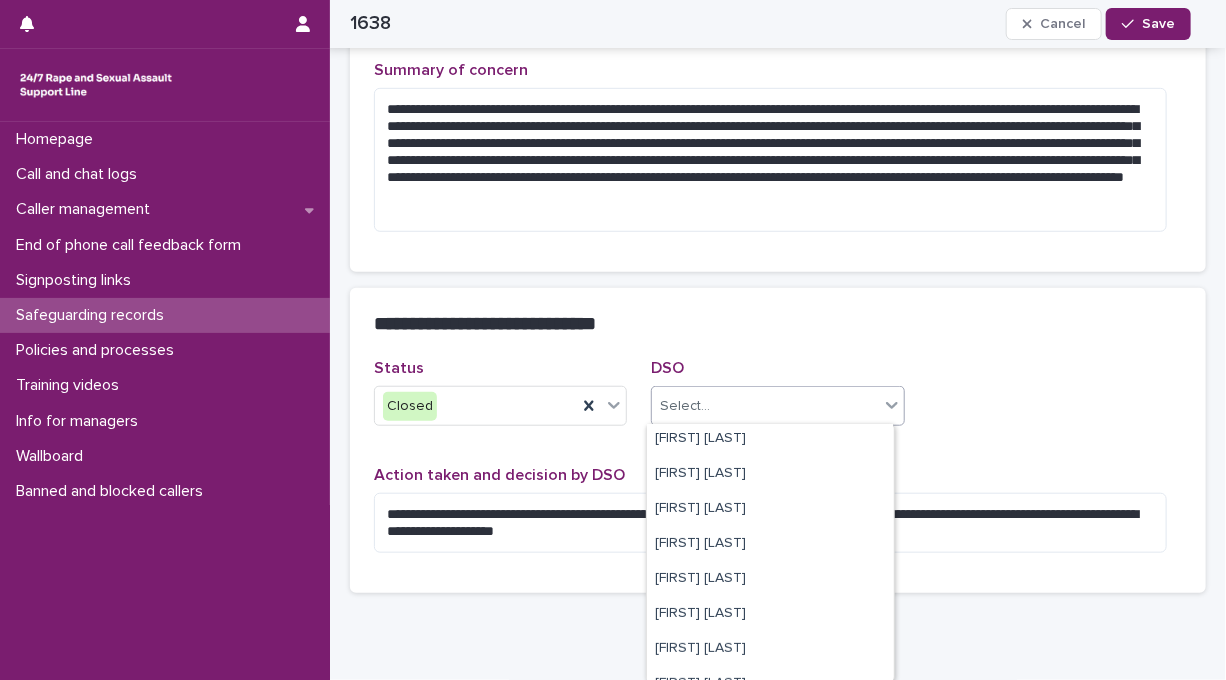 scroll, scrollTop: 179, scrollLeft: 0, axis: vertical 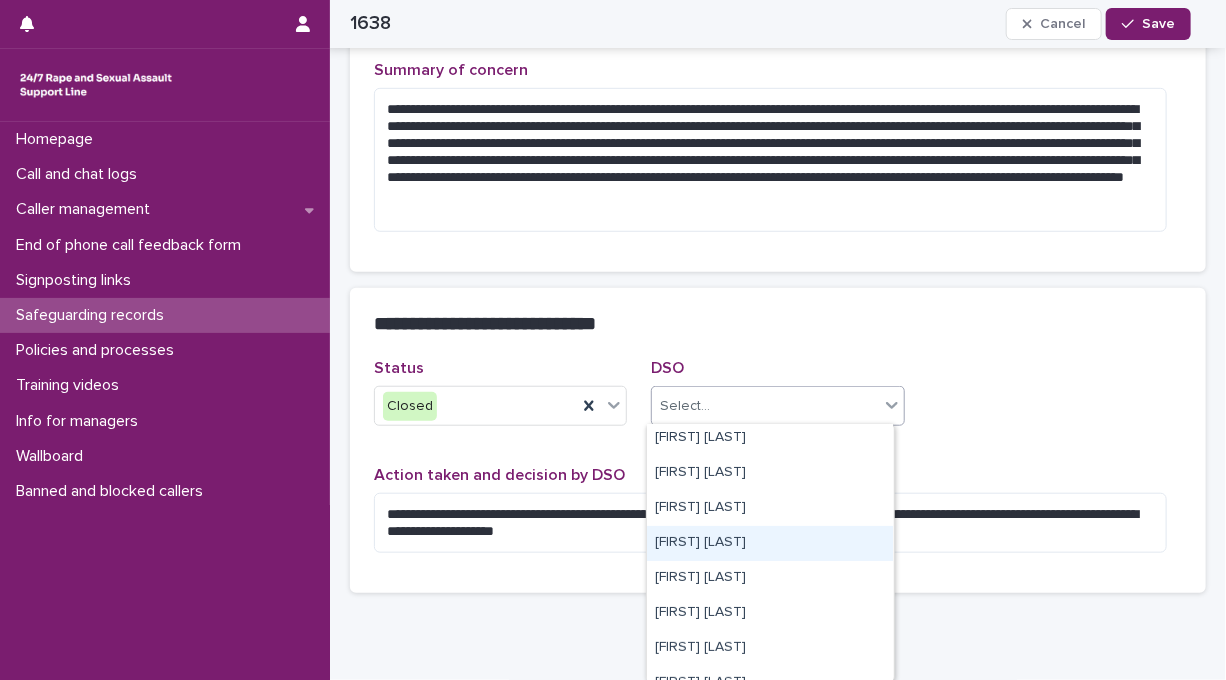 click on "Hannah Mackenzie" at bounding box center [770, 543] 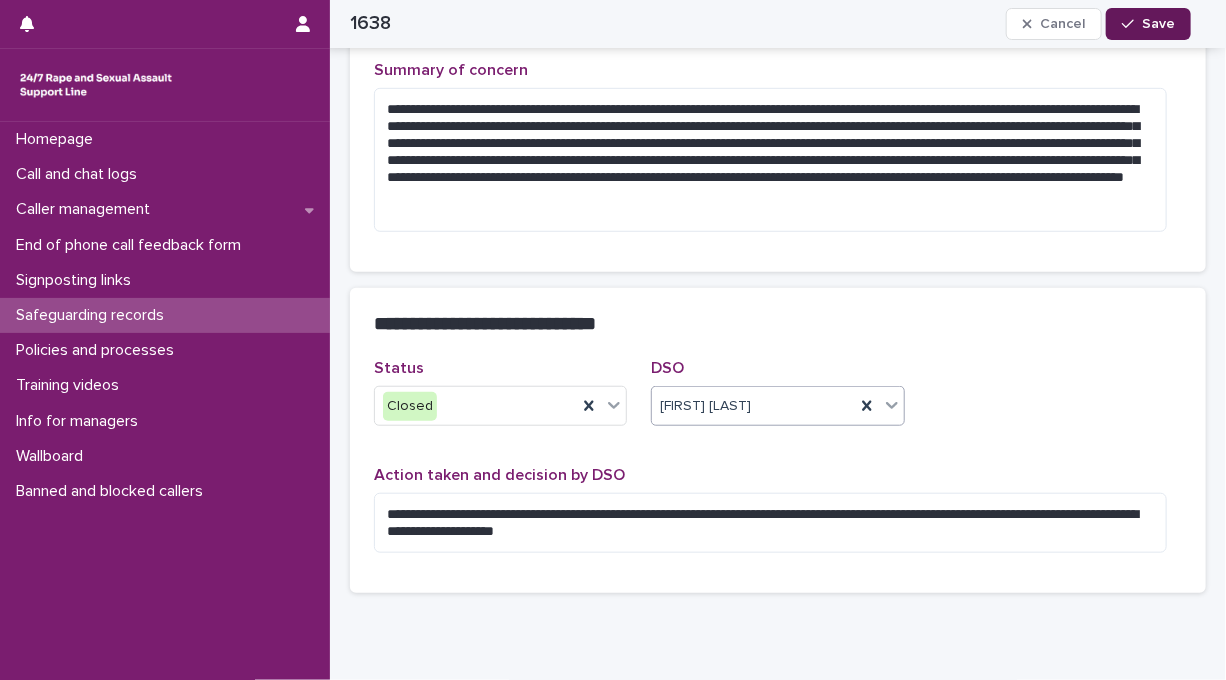 click on "Save" at bounding box center (1158, 24) 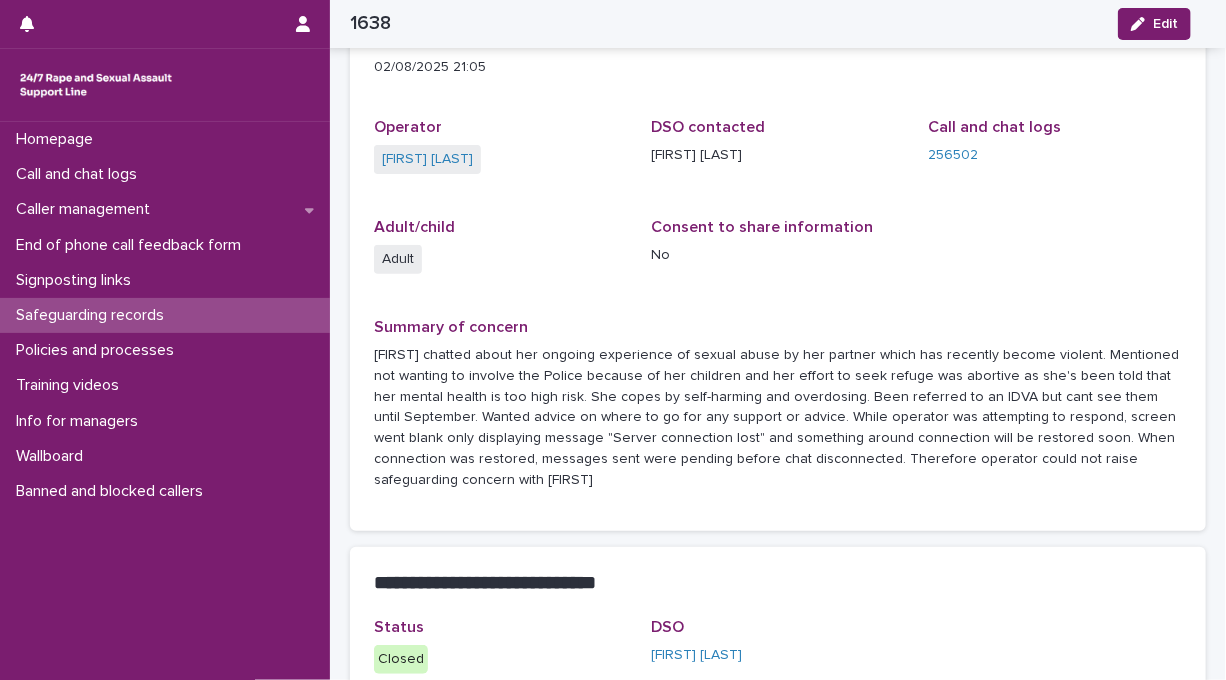 scroll, scrollTop: 0, scrollLeft: 0, axis: both 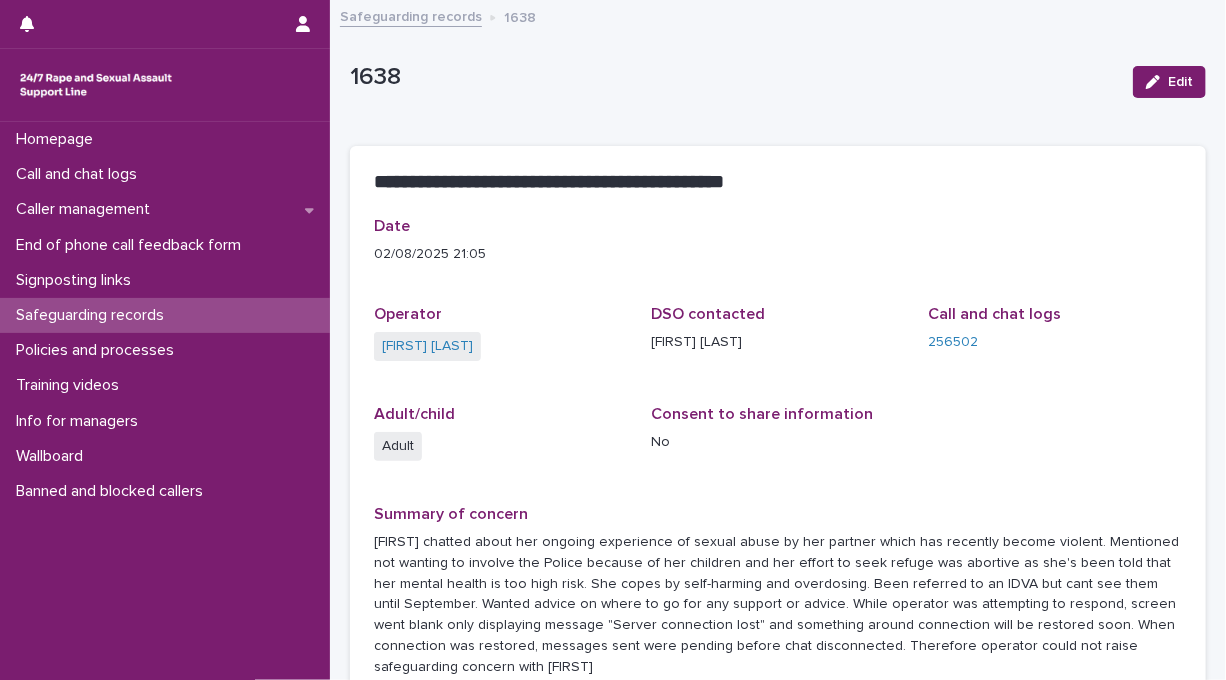 click on "Safeguarding records" at bounding box center (411, 15) 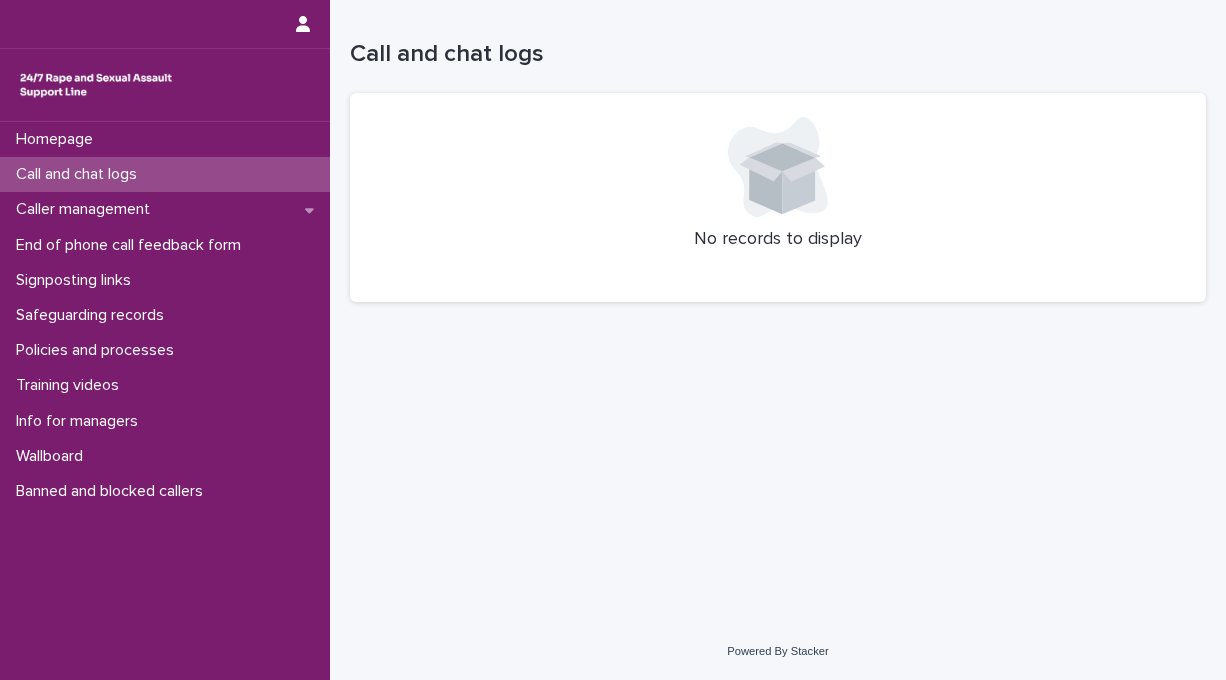 scroll, scrollTop: 0, scrollLeft: 0, axis: both 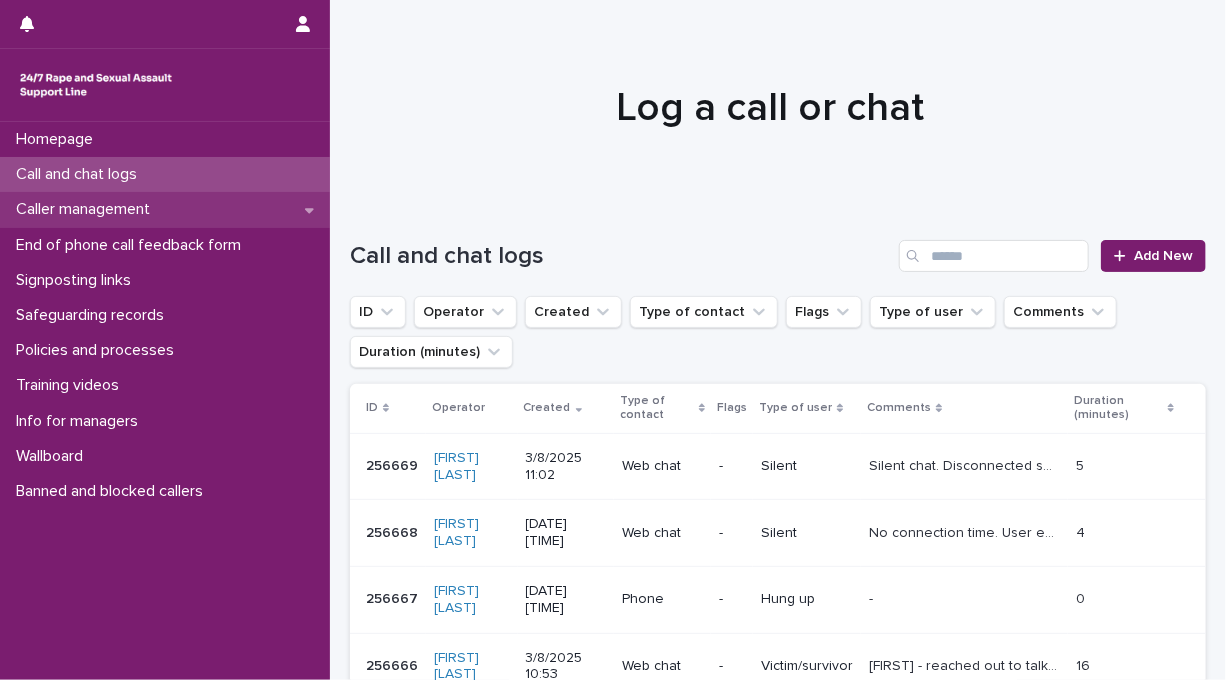 click on "Caller management" at bounding box center (87, 209) 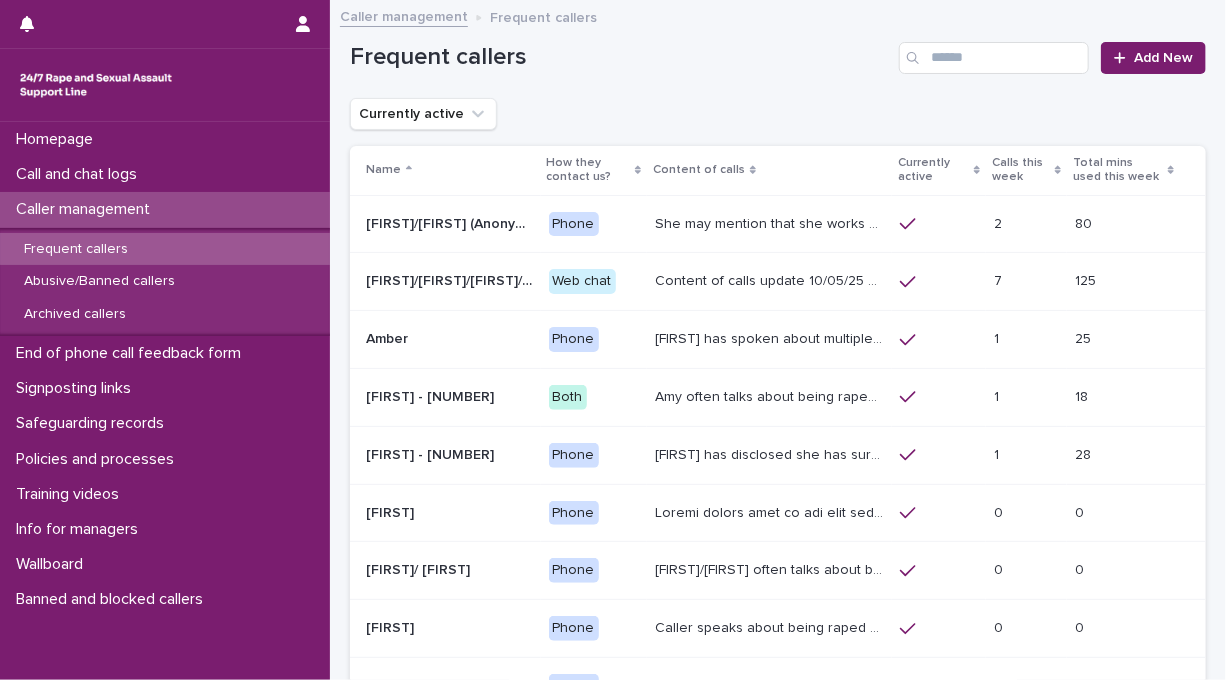 click on "Frequent callers" at bounding box center [76, 249] 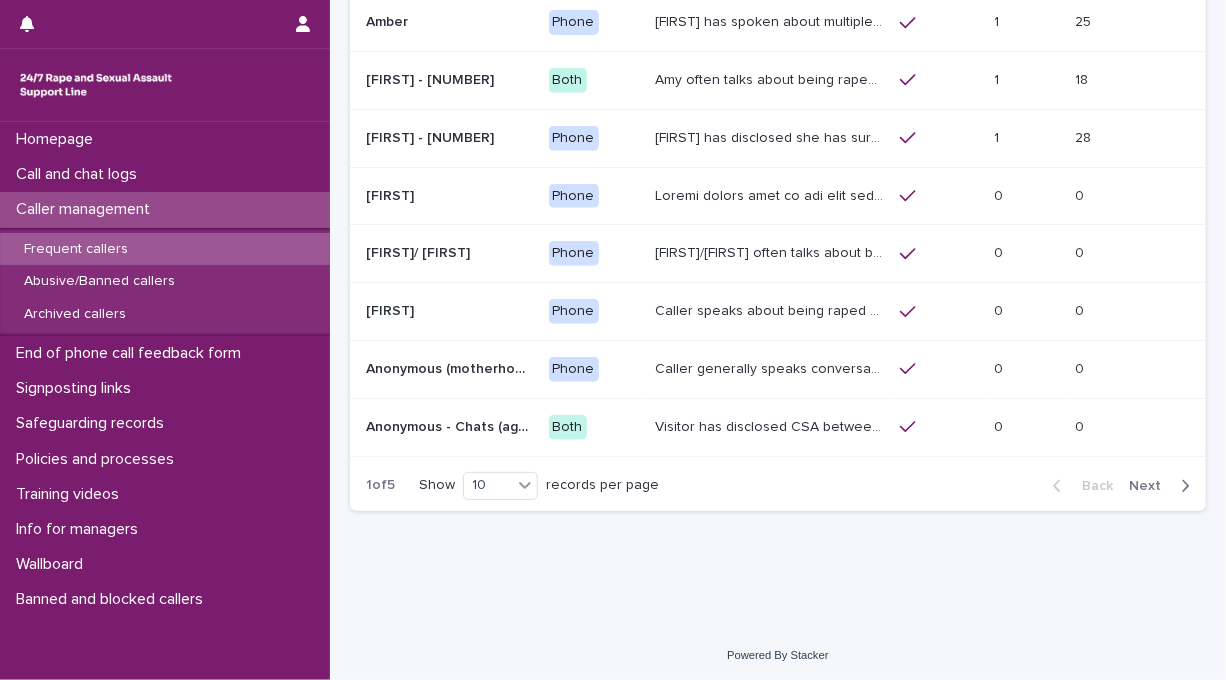 click on "Next" at bounding box center [1151, 486] 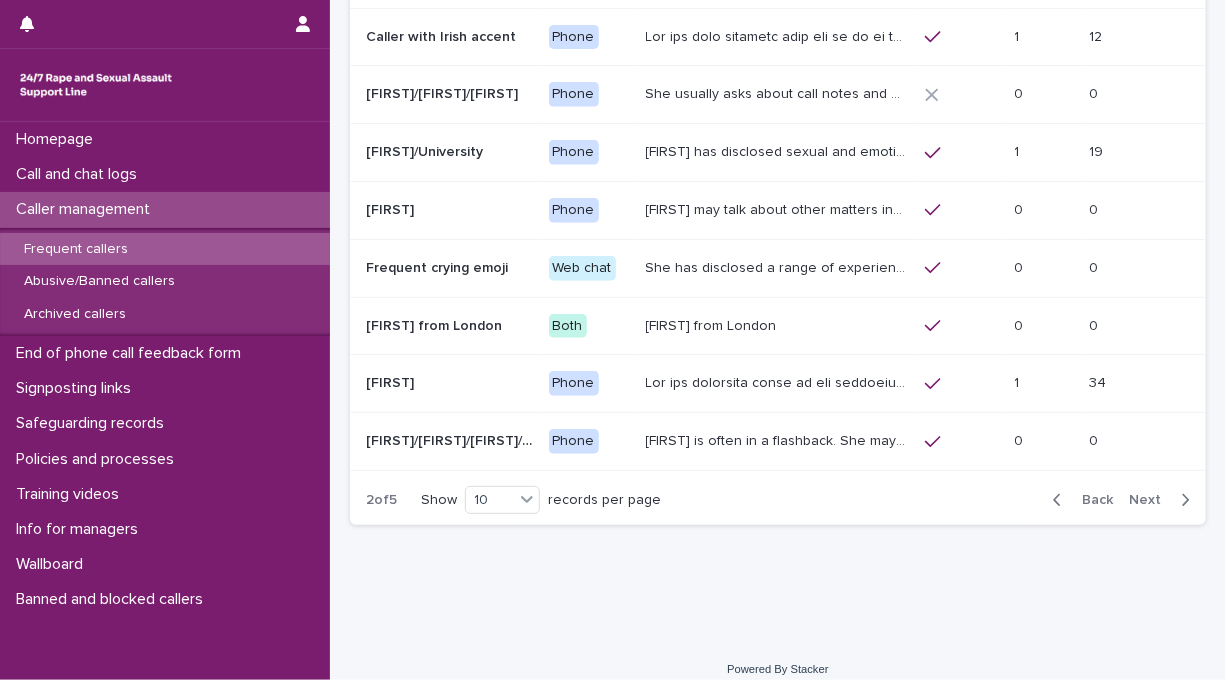 scroll, scrollTop: 324, scrollLeft: 0, axis: vertical 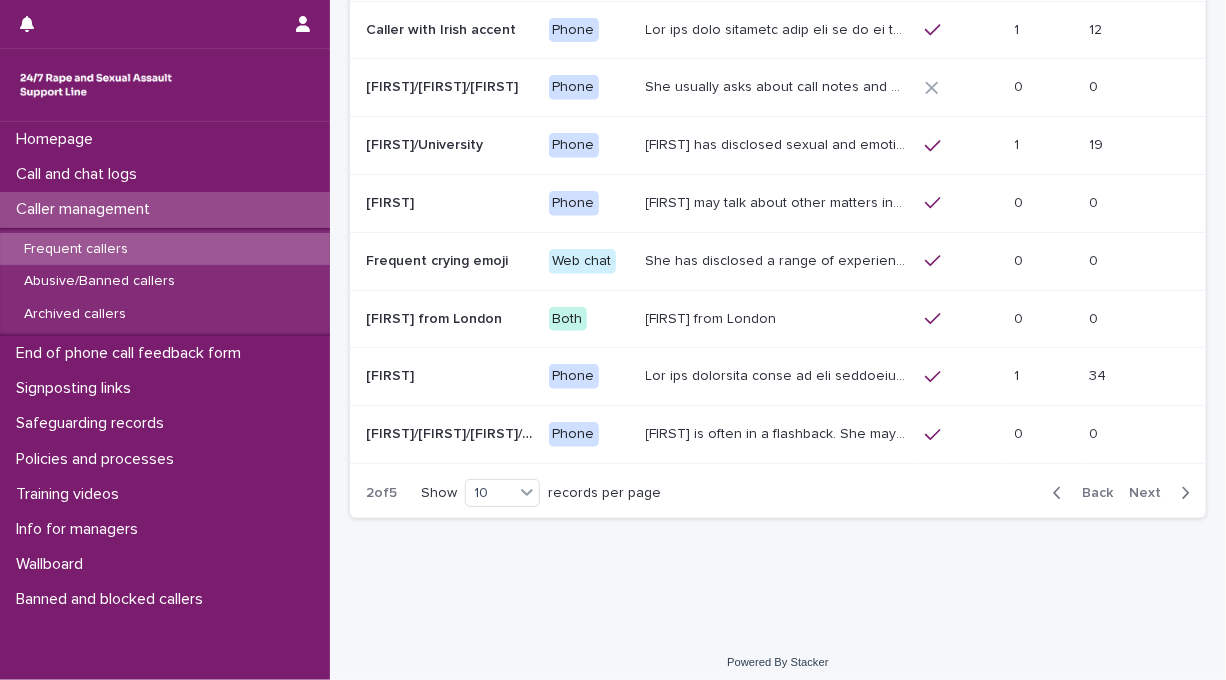 click on "Next" at bounding box center [1151, 493] 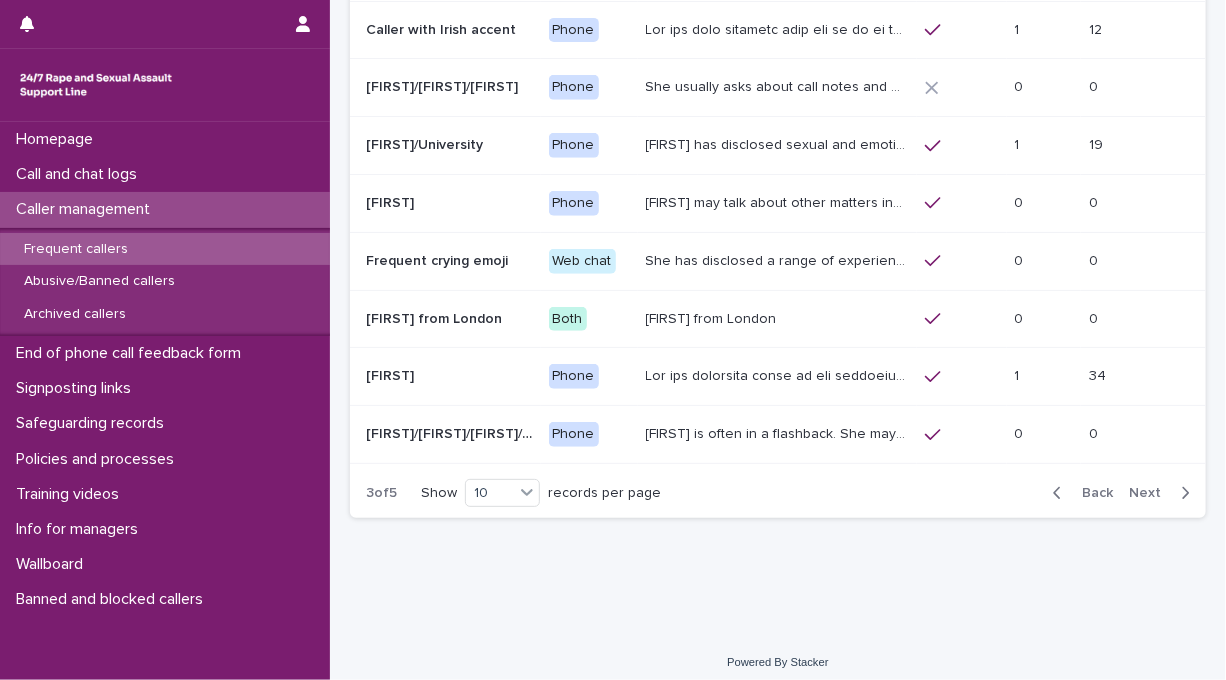 scroll, scrollTop: 304, scrollLeft: 0, axis: vertical 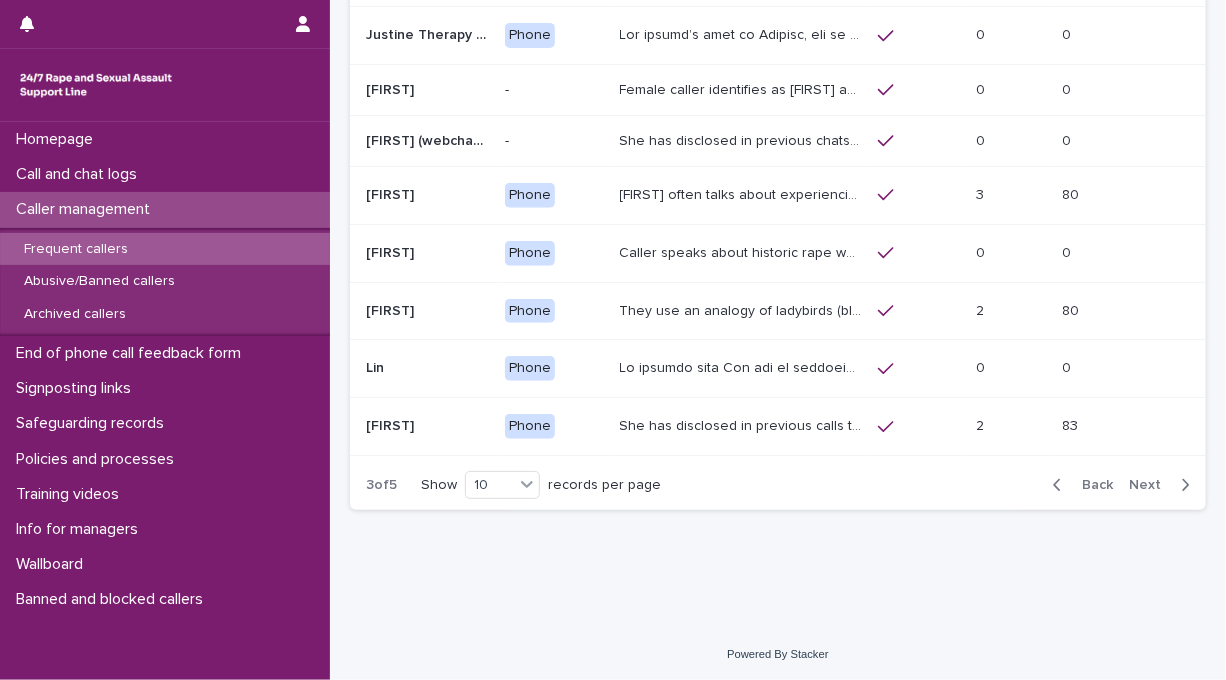 click on "Next" at bounding box center (1151, 485) 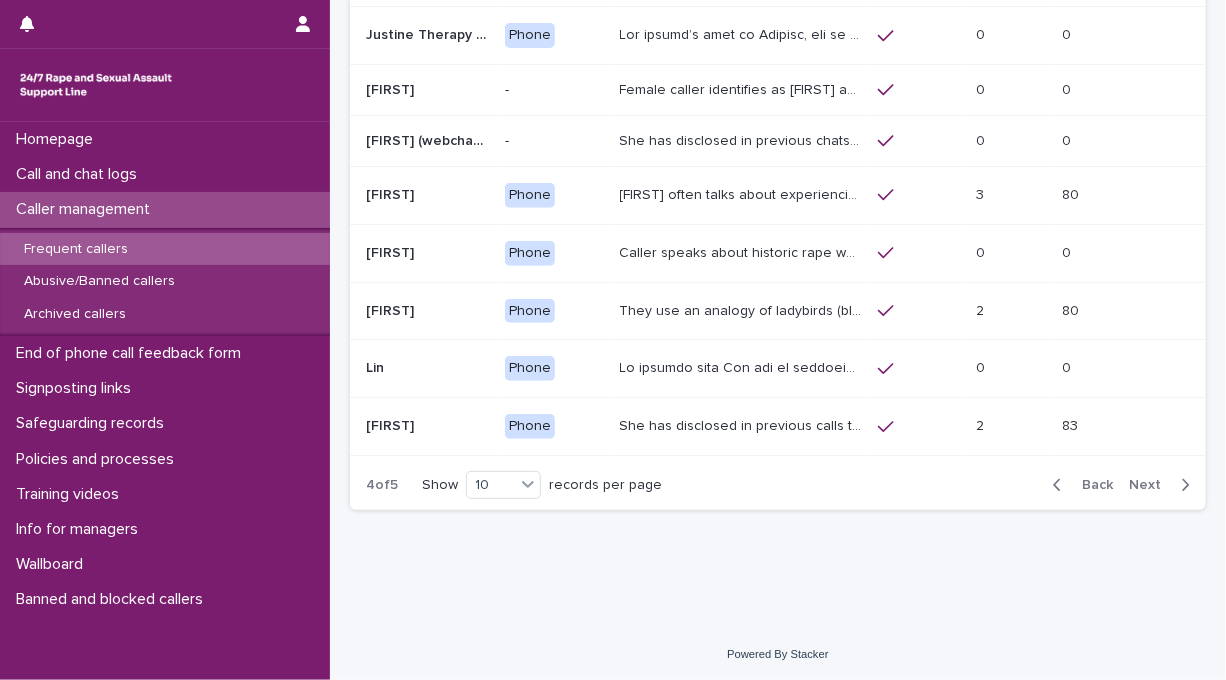 scroll, scrollTop: 310, scrollLeft: 0, axis: vertical 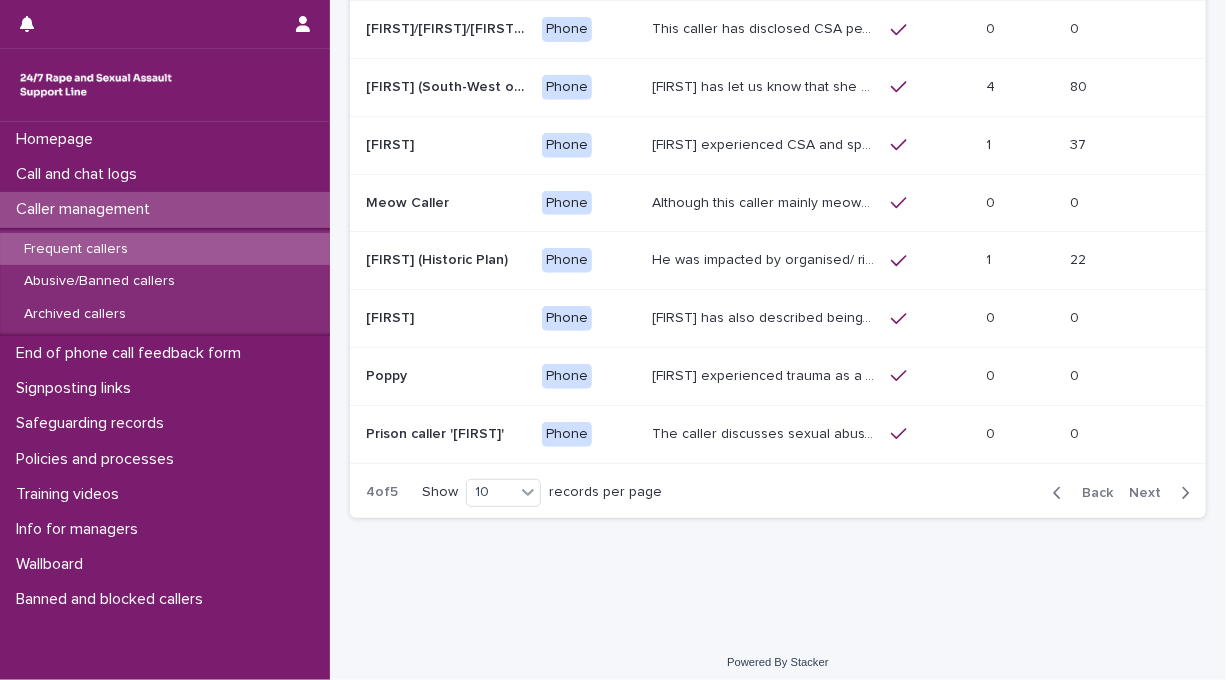 click on "[FIRST] experienced CSA and speaks about a rape that has been previously reported, there is no progress on this and the police have lost her statement. She has previously had an ISVA with her local Rape Crisis but the support was withdrawn by the centre for her ‘being rude’. She has had carers which have been withdrawn by the council, this has meant that she is living in unfit conditions. She describes rubbish, flies, not being able to buy toilet roll or shower.  She often expresses suicidal ideation.
[FIRST] is autistic and has a sensory processing disorder, she has asked that when we communicate with her that we speak slowly, give her time to speak and don't speak over her. [FIRST] has said to us that it is helpful for her to have a half-way time reminder, so that she can manage what she'd like to say during the call." at bounding box center [765, 143] 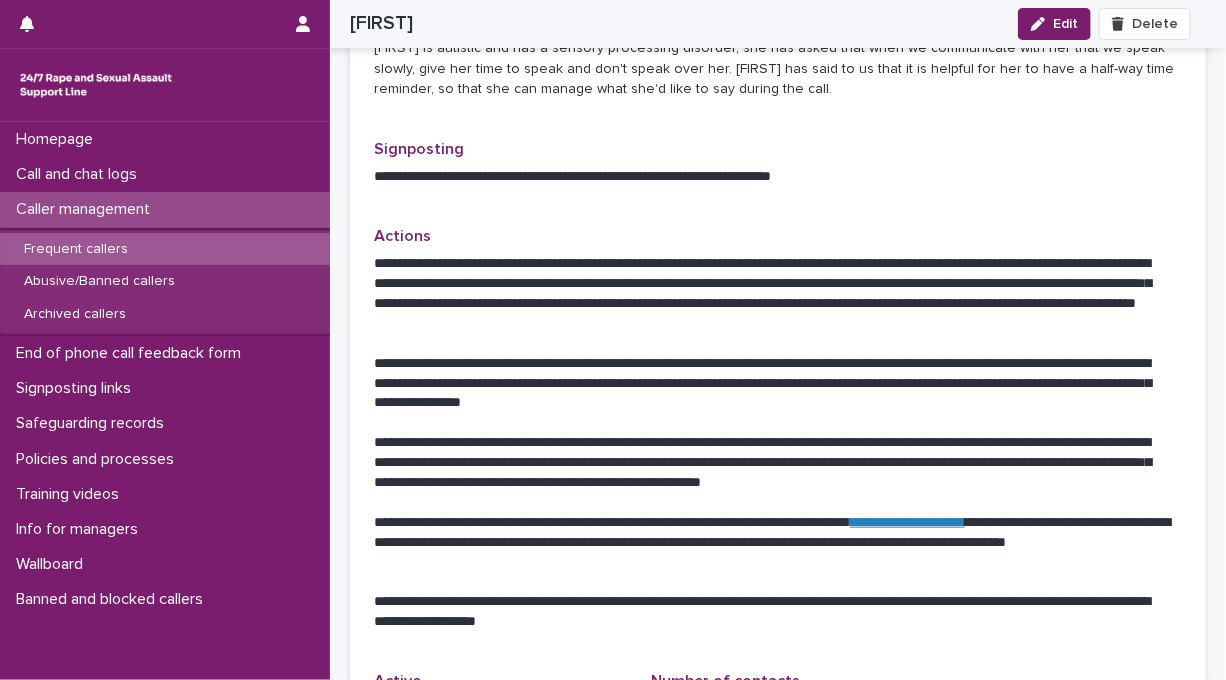 scroll, scrollTop: 716, scrollLeft: 0, axis: vertical 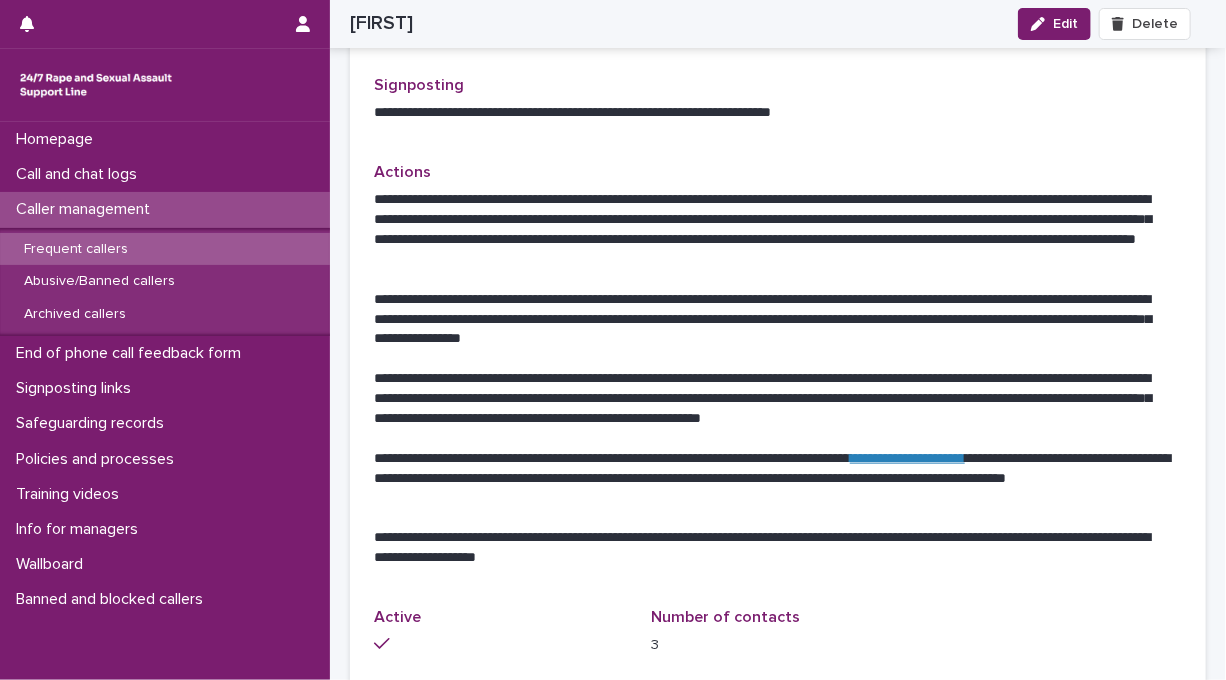 click at bounding box center (778, 359) 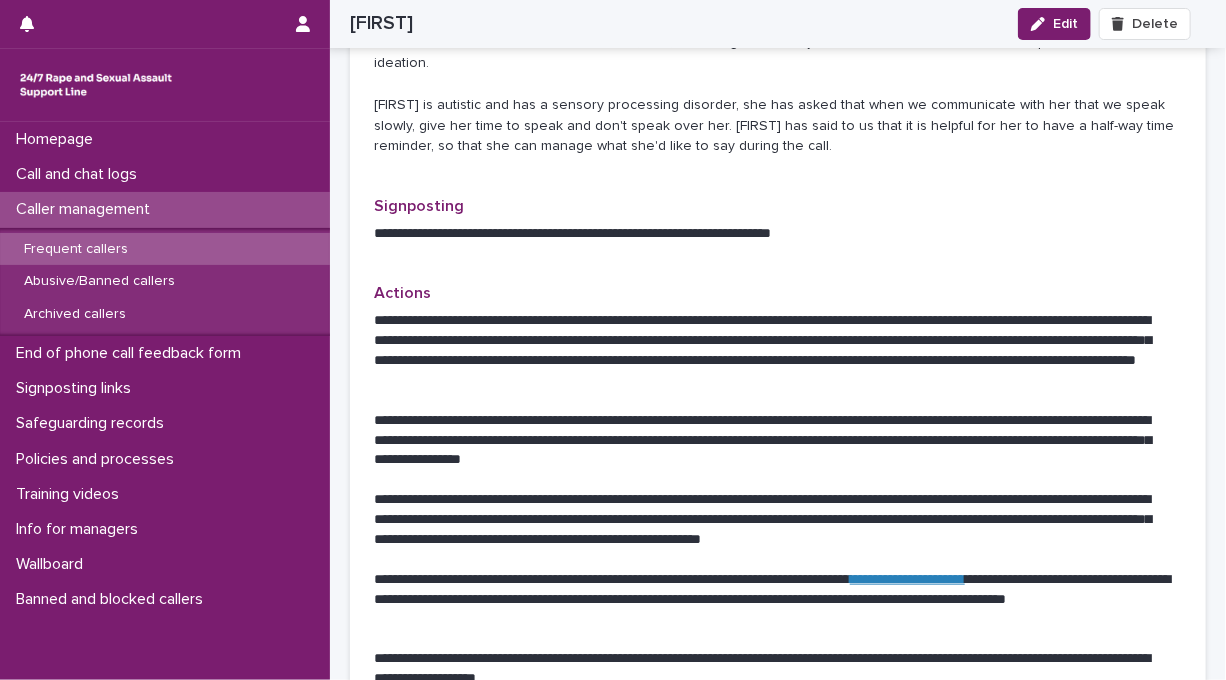 scroll, scrollTop: 579, scrollLeft: 0, axis: vertical 